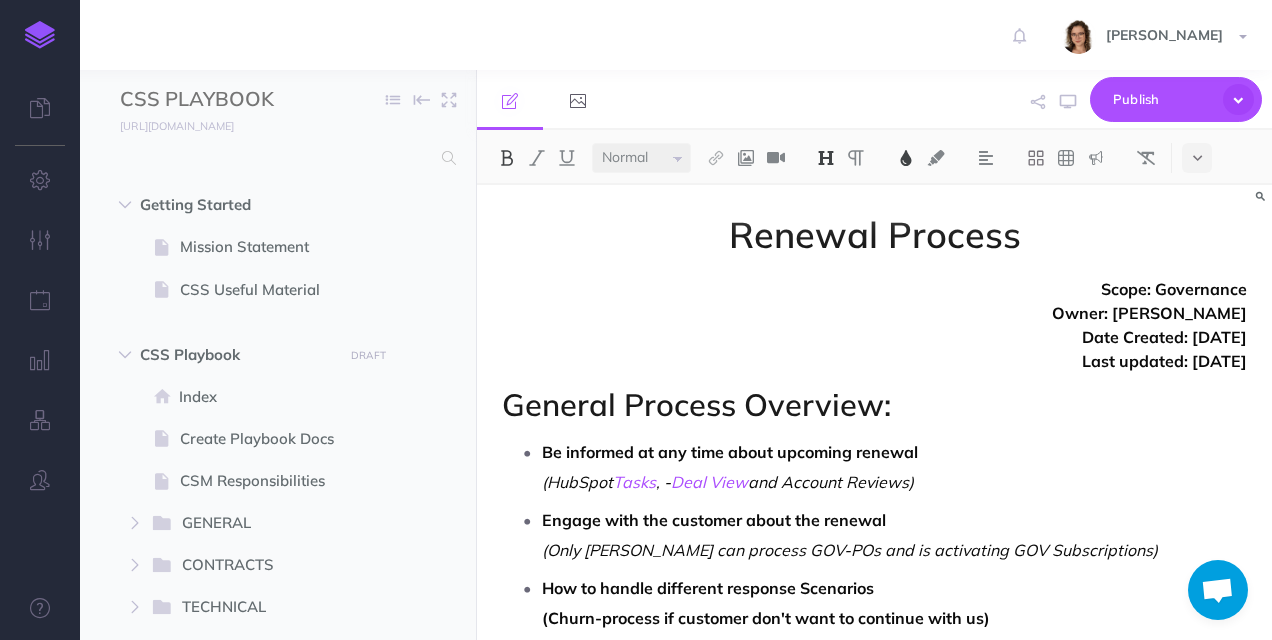 select on "null" 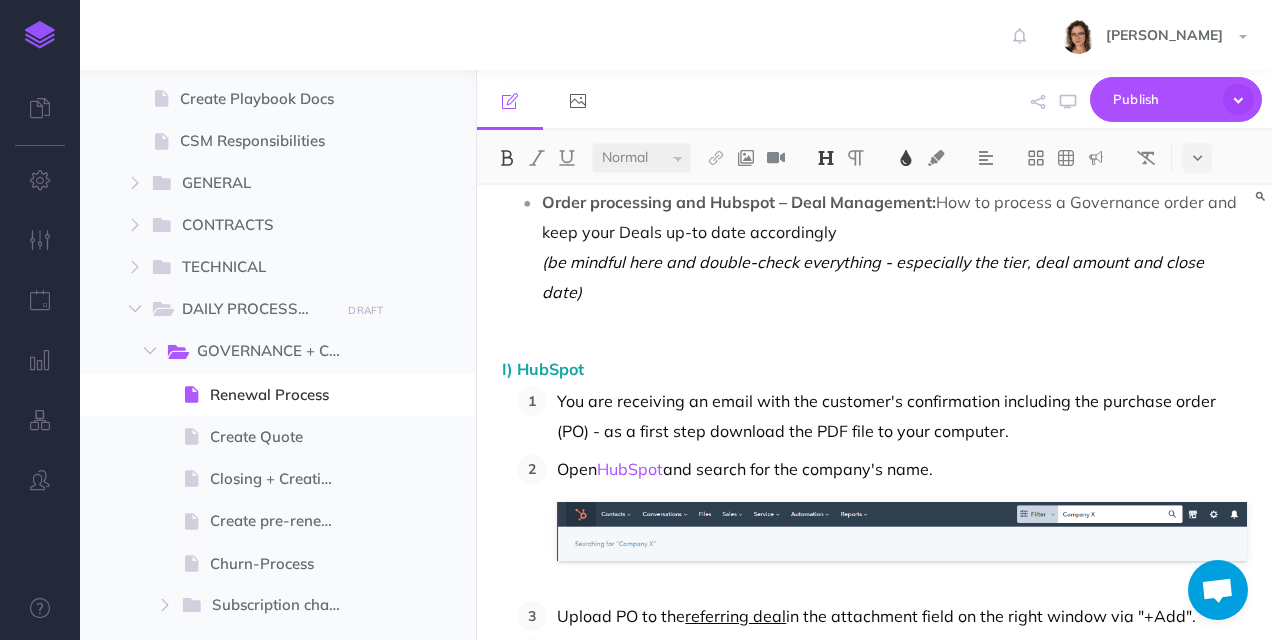 scroll, scrollTop: 9245, scrollLeft: 0, axis: vertical 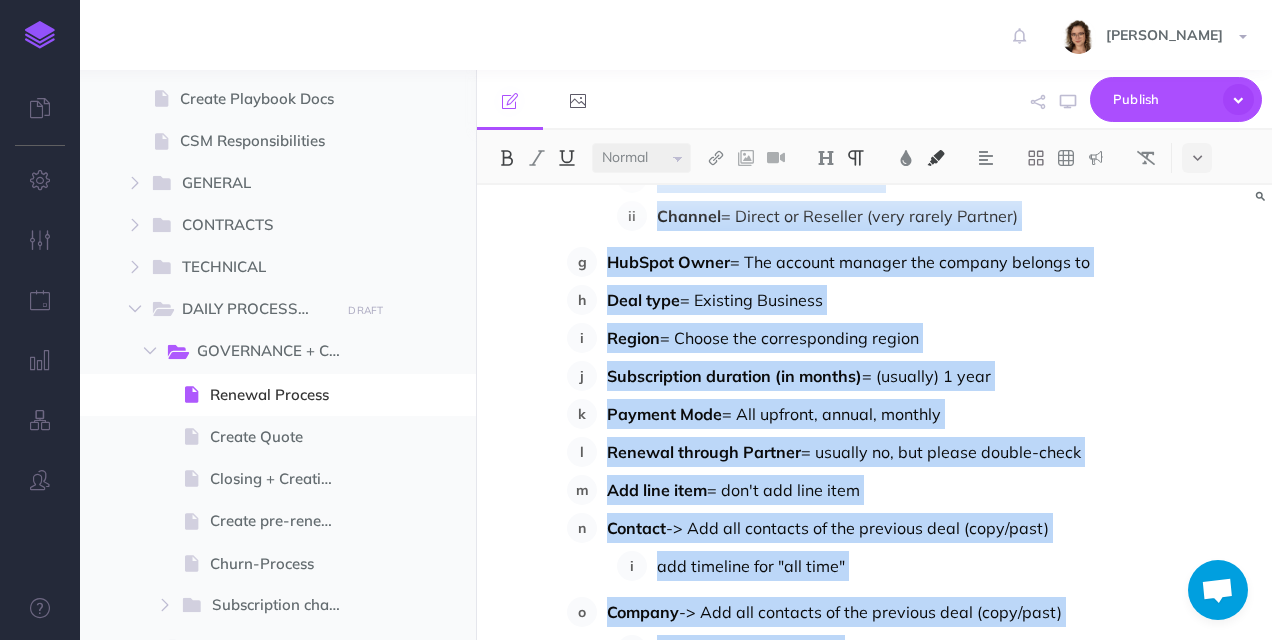 drag, startPoint x: 610, startPoint y: 302, endPoint x: 864, endPoint y: 507, distance: 326.4062 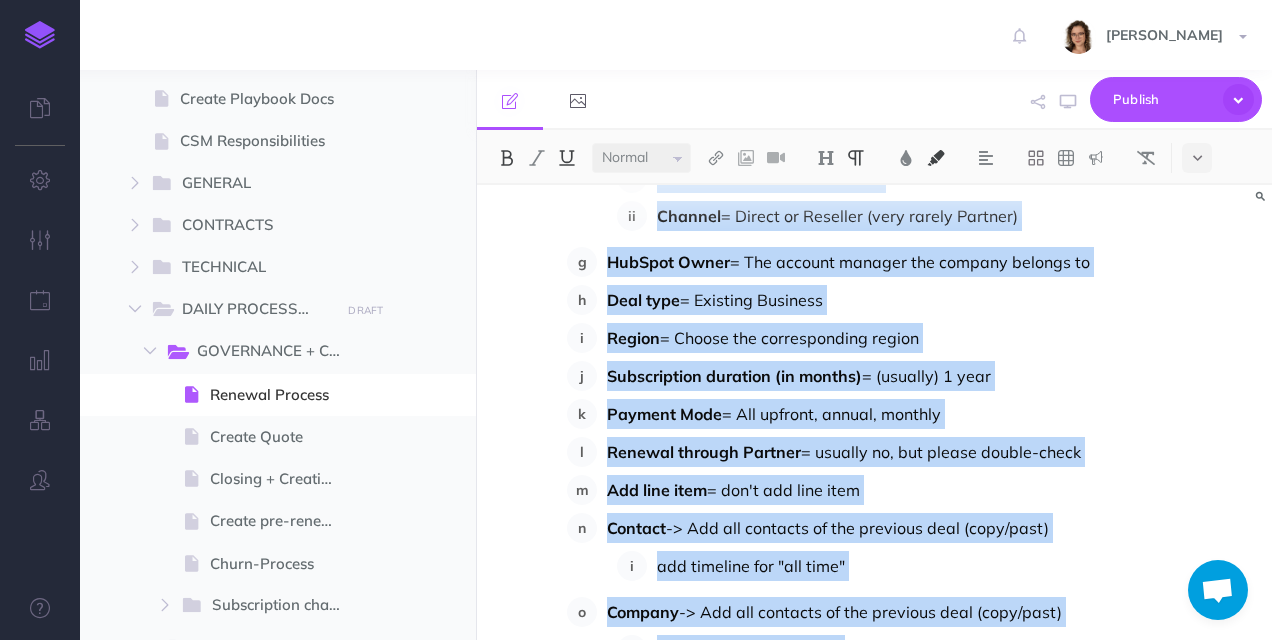 click on "Deal name  = you can copy the former (old) deal and change the year date Creating  first Renewal Deal:  Company X- N -Gov/Code- 2024  -> Company X- R -Gov/Code- 2025 Extending  existing subscription:  Company X- R -Gov/Code- 2024  -> Company X-R-Gov/Code- 2025 Upselling in case of User count : Company X- R -Gov/Code- 2025  -> Company X- U -Gov/Code- [DATE]-[DATE] Pipeline  = Renewal Deal stage  = 90% Expected (because it is a renewal + it's default) Amount  \= Amount of the next renewal Close date  = official end date from the former deal Channel  &  Stream  = according to where the deal is coming from and what it is about Stream  \= Code or Governance Channel  = Direct or Reseller (very rarely Partner) HubSpot Owner  = The account manager the company belongs to Deal type  = Existing Business Region  = Choose the corresponding region Subscription duration (in months)  = (usually) 1 year Payment Mode  = All upfront, annual, monthly Renewal through Partner  = usually no, but please double-check Add line item" at bounding box center [907, 194] 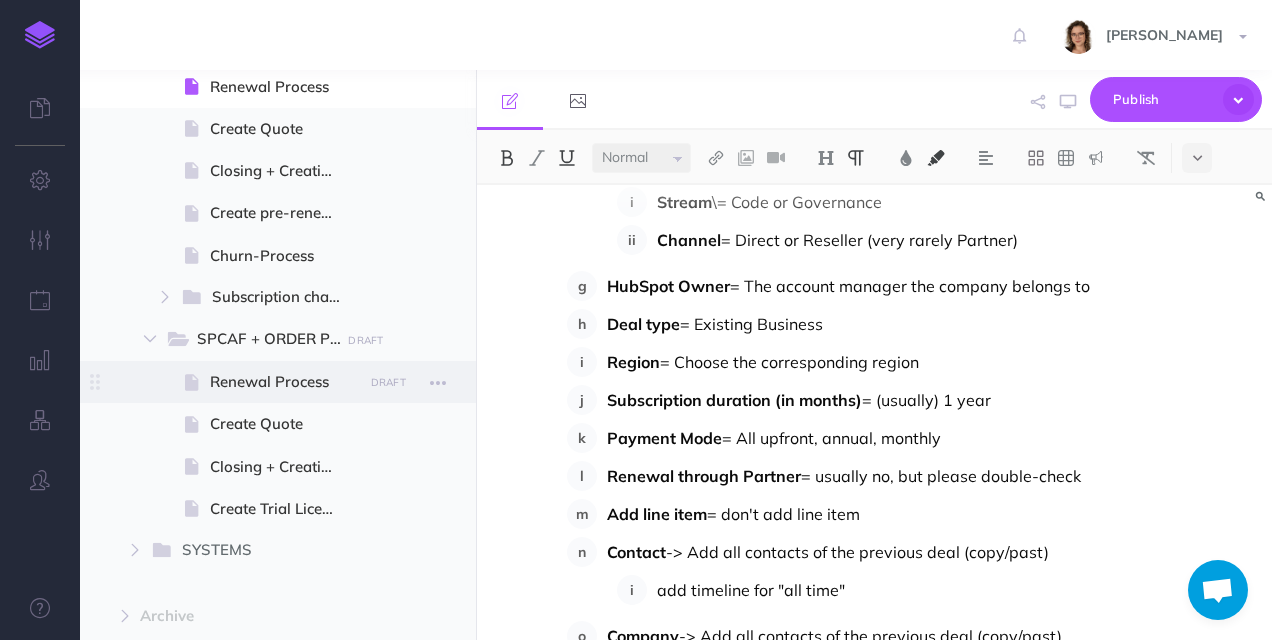 click on "Renewal Process" at bounding box center (283, 382) 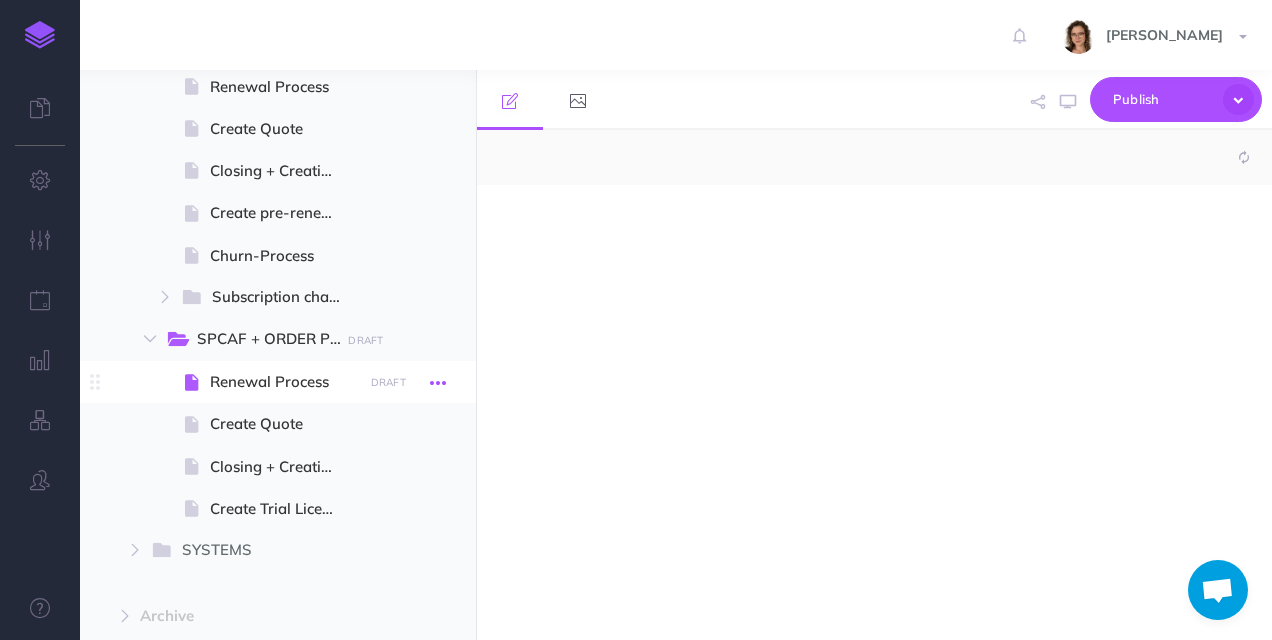 select on "null" 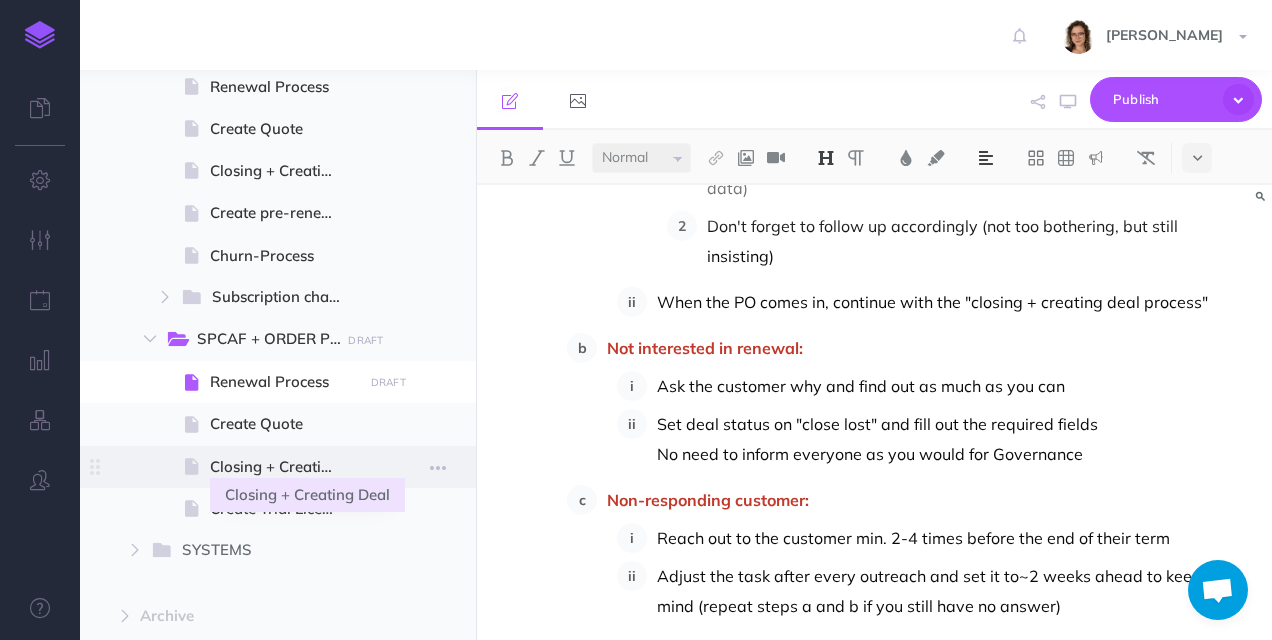 click on "Closing + Creating Deal" at bounding box center (283, 467) 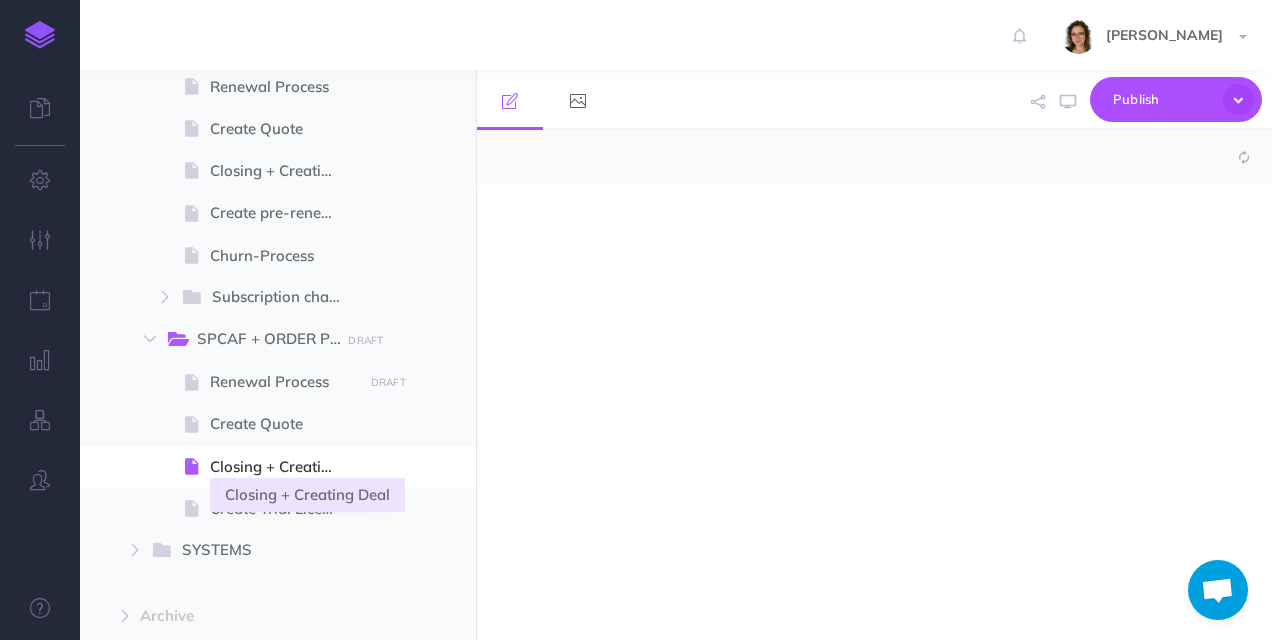 select on "null" 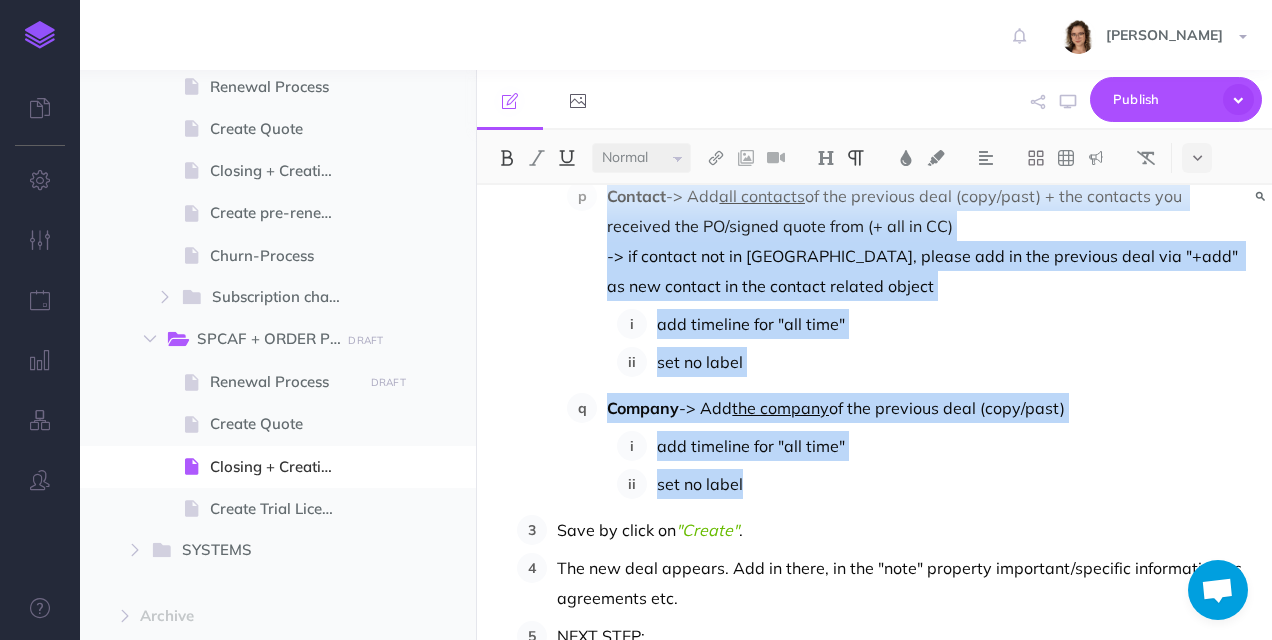 drag, startPoint x: 609, startPoint y: 327, endPoint x: 819, endPoint y: 426, distance: 232.1659 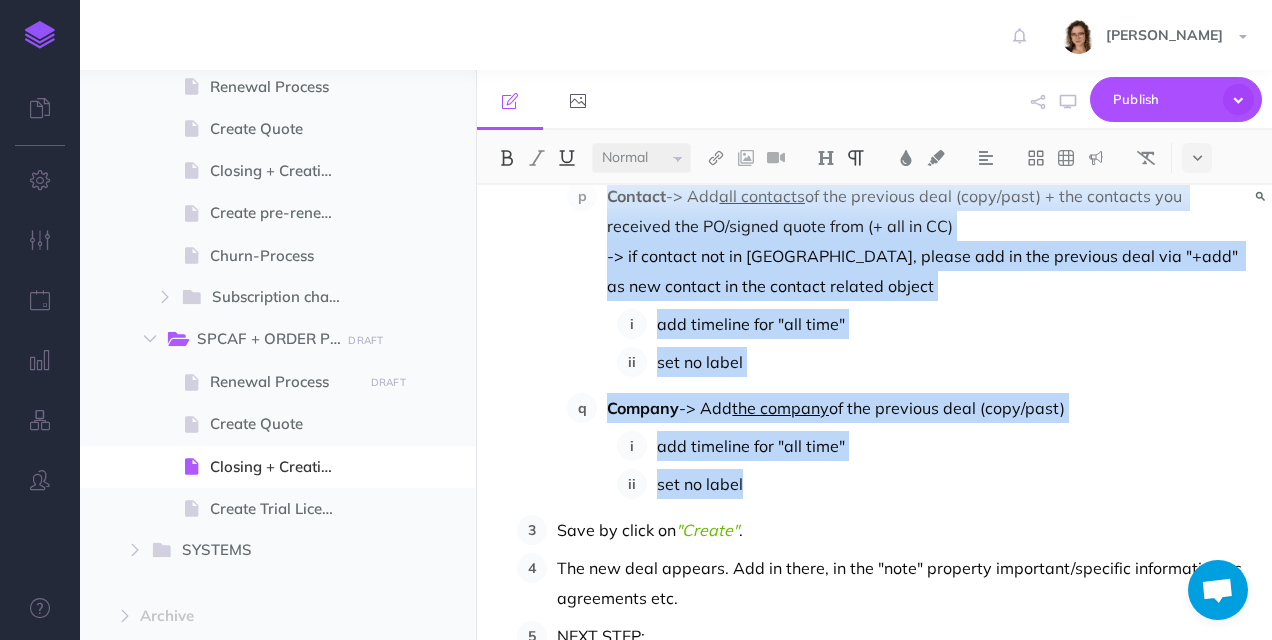 click on "Deal name  = you can copy the former (old) deal and change the year date Pipeline  = Renewal Deal stage  = 90% Expected (because it is a renewal + it's default) Amount  = Amount of the next renewal (the amount of the last deal - only one year amount [the at least expected amount we can get next year = same amount for one year]) Close date  = end date of current/processed renewal subscription Channel  &  Stream  = according to where the deal is coming from and what it is about Stream  \= Code or Governance Channel  = Direct or Reseller (very rarely Partner) HubSpot Owner  = The account manager the closed deal belongs to (accounts stay with the same person) Deal type  = Existing Business Region  = Choose the corresponding region Units Max  = For Code, leave it empty Currency  \= Choose the right curraecy Subscription duration (in months)  = (usually) 1 year Payment Mode  = All upfront, annual, monthly Renewal through Partner  = usually no for Code, but please double-check (reseller is NOT Partner) Add line item" at bounding box center (907, -47) 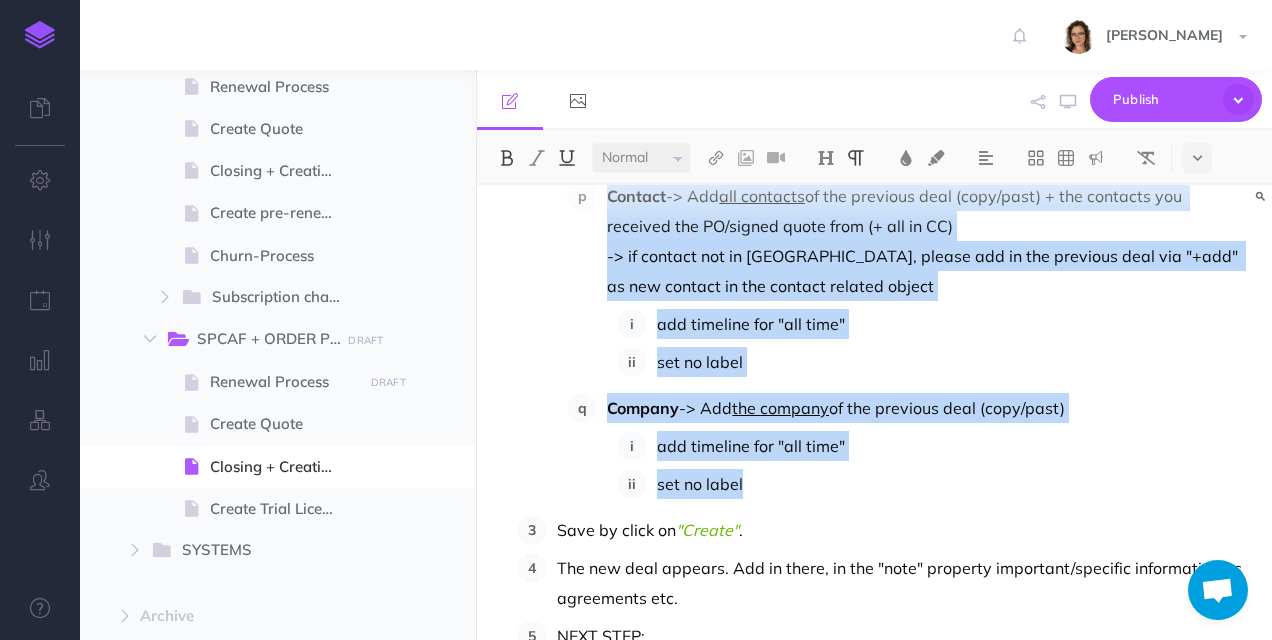 scroll, scrollTop: 6479, scrollLeft: 0, axis: vertical 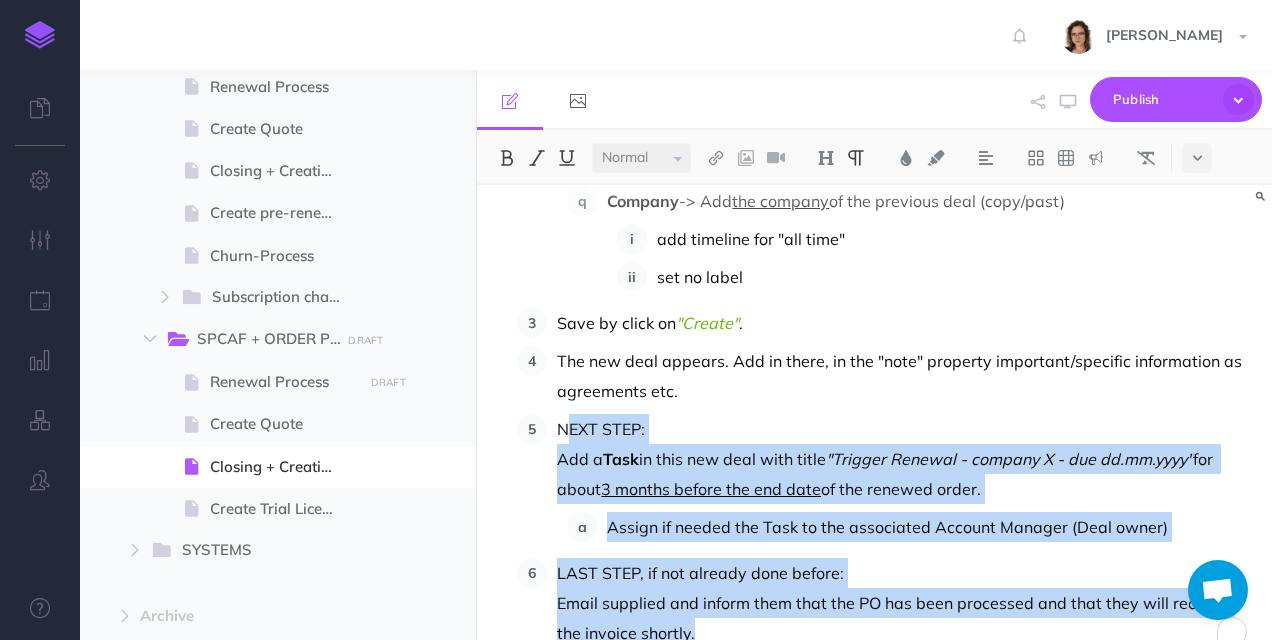 drag, startPoint x: 564, startPoint y: 365, endPoint x: 723, endPoint y: 566, distance: 256.285 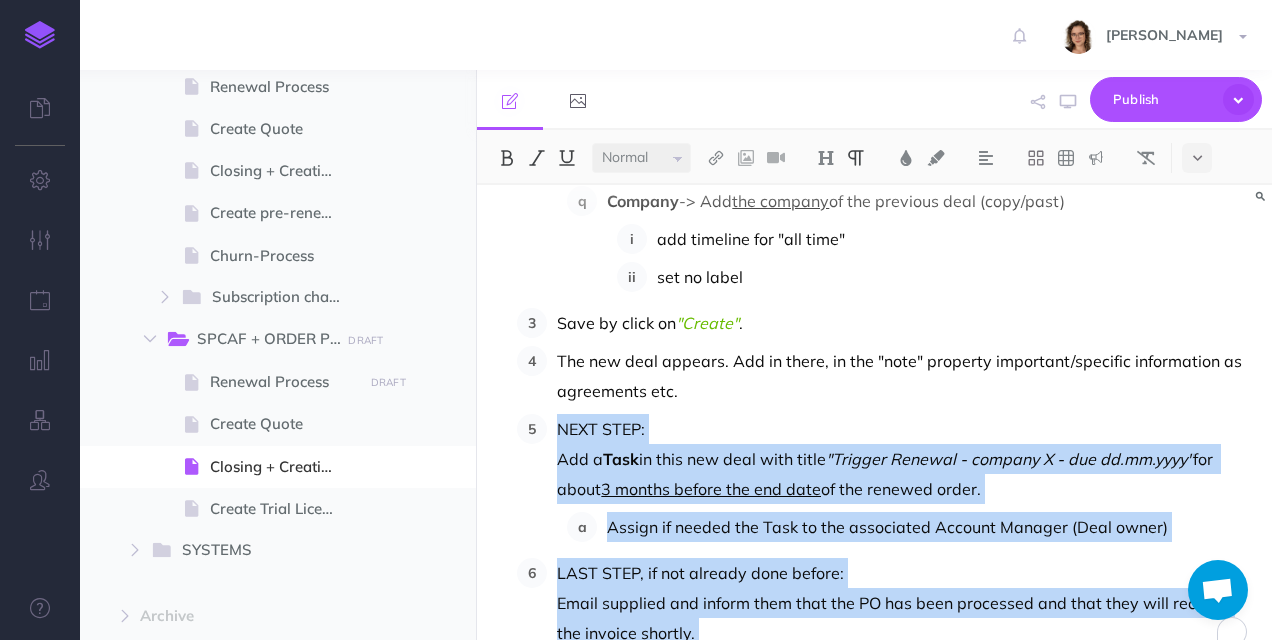 drag, startPoint x: 556, startPoint y: 368, endPoint x: 711, endPoint y: 596, distance: 275.6973 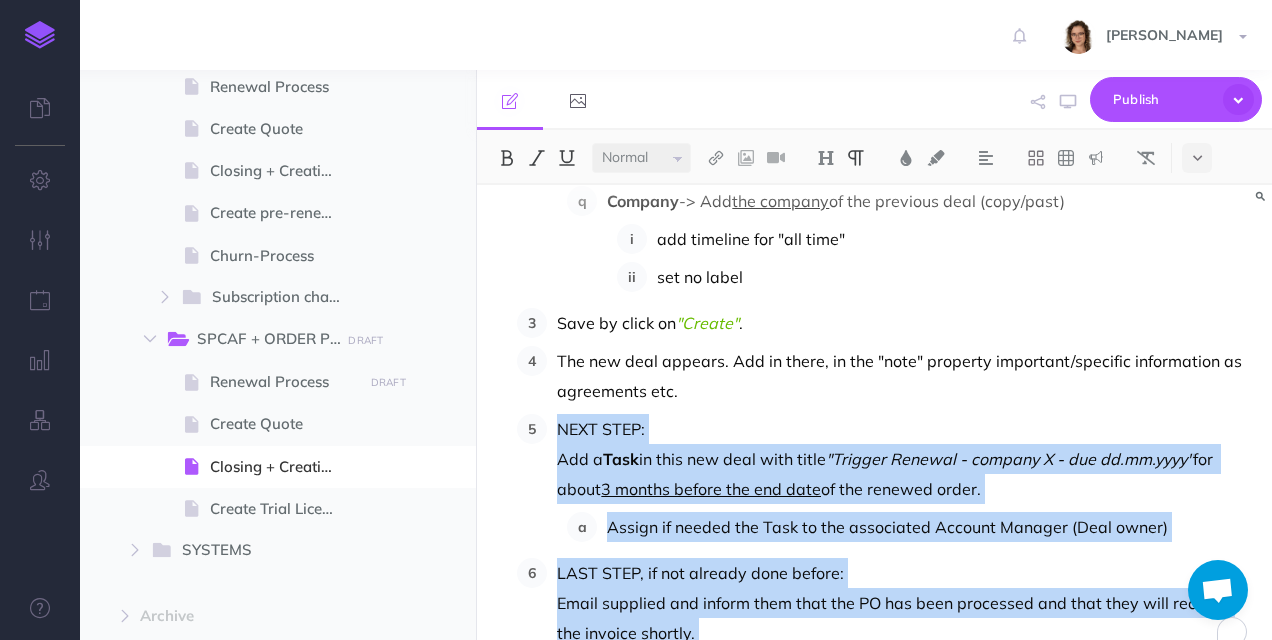 scroll, scrollTop: 6607, scrollLeft: 0, axis: vertical 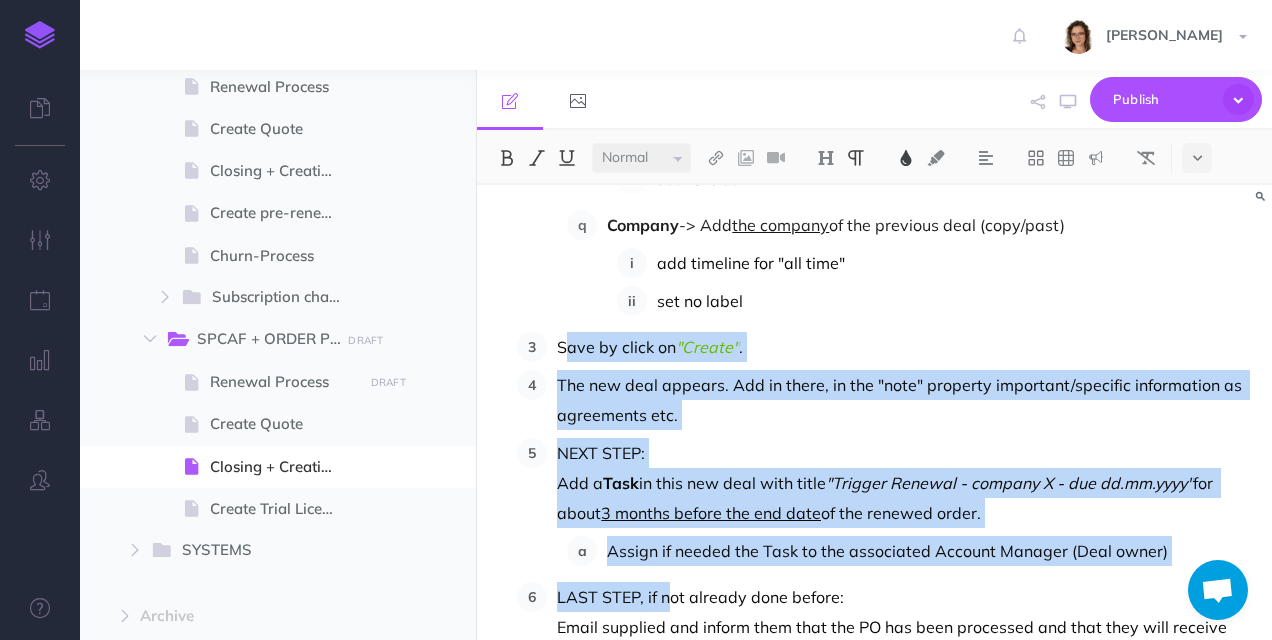 drag, startPoint x: 562, startPoint y: 284, endPoint x: 674, endPoint y: 527, distance: 267.5687 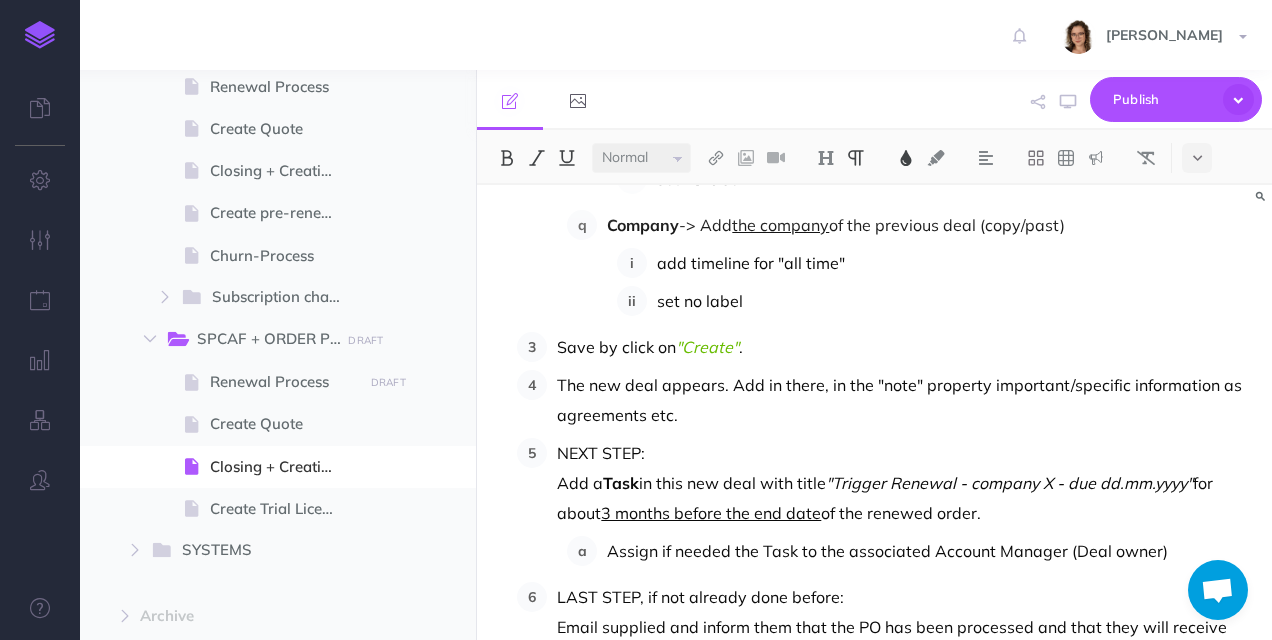 click on "Save by click on  "Create" ." at bounding box center (902, 347) 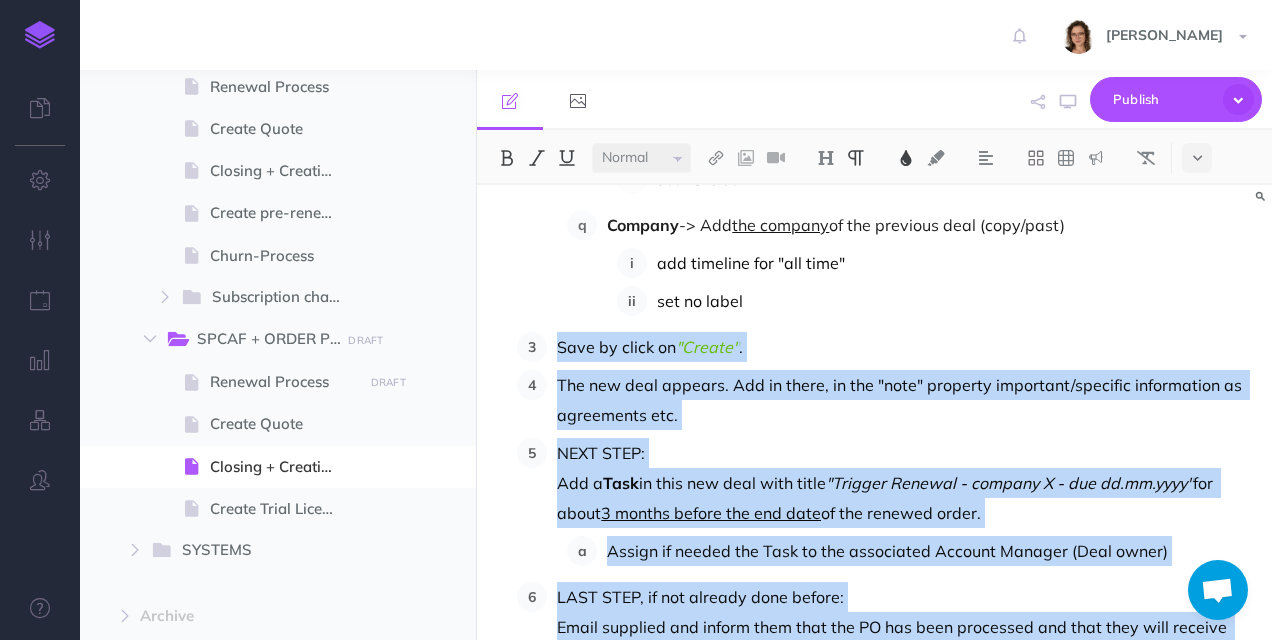 drag, startPoint x: 558, startPoint y: 280, endPoint x: 716, endPoint y: 600, distance: 356.88092 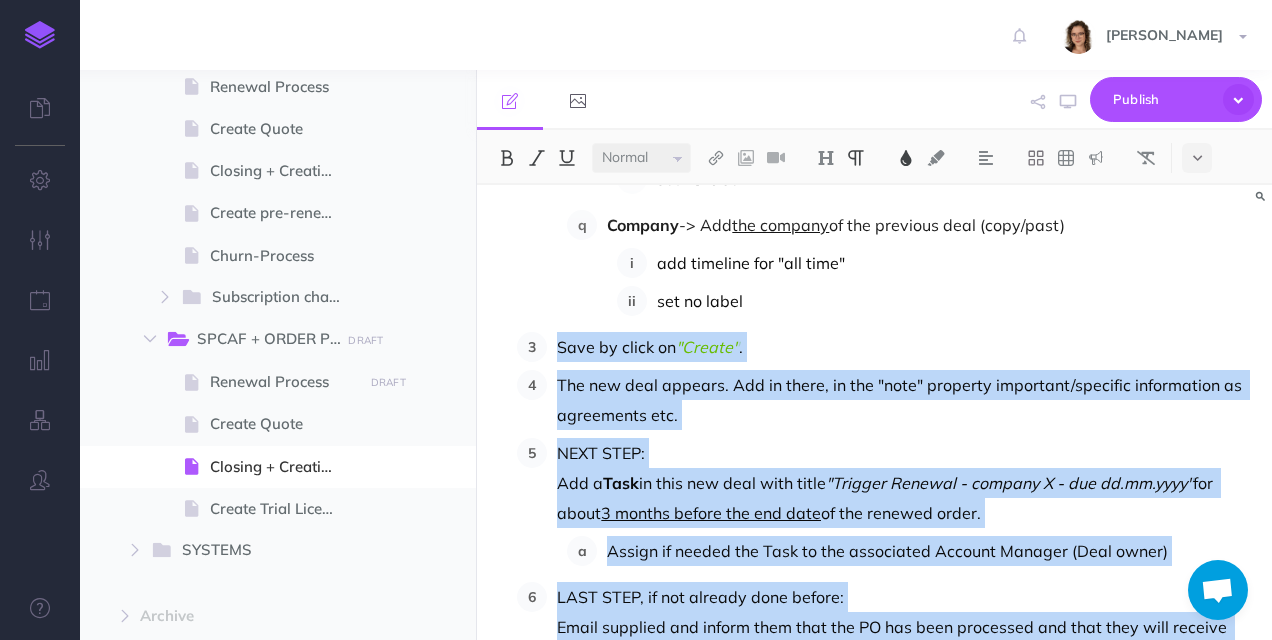 scroll, scrollTop: 6343, scrollLeft: 0, axis: vertical 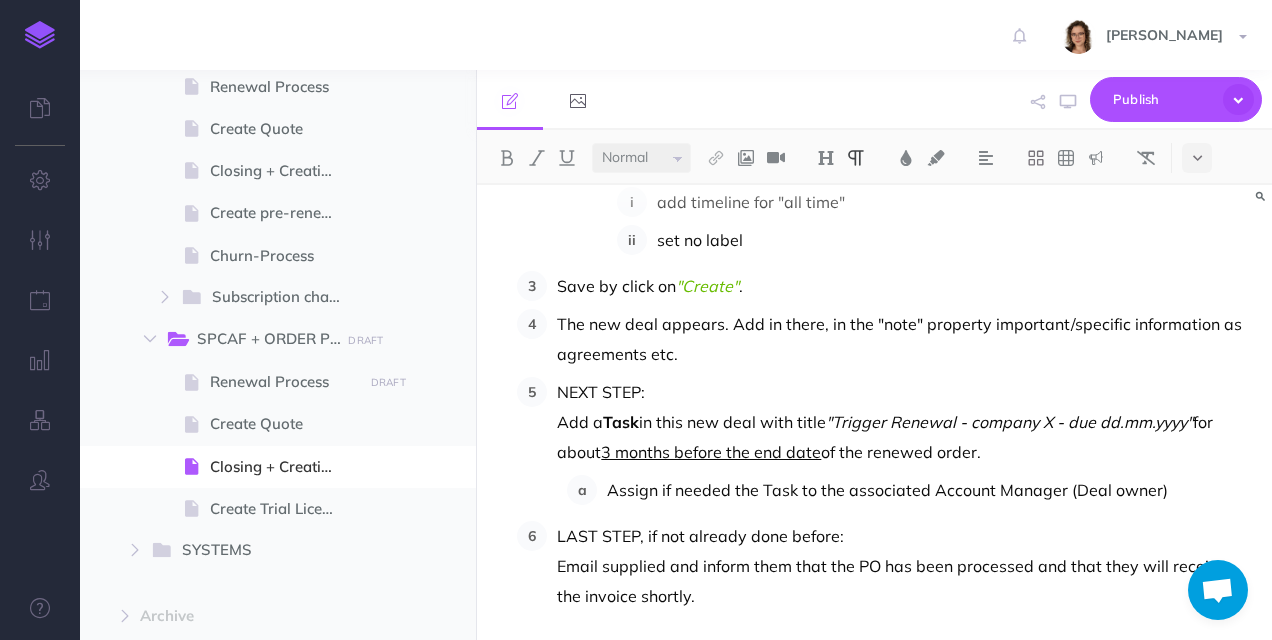 click on "Closing + Creating Renewal Deal for Code/SPCAF Scope: SPCAF Owner: [PERSON_NAME] Date Created: [DATE] Last updated: [DATE] Sequence of the steps: Make sure to cross-check and verify that the Quote (offer) and the PO (purchase order) match, as well as the customer, the product, and the amount of the offered and ordered product 1) Hubspot:  to close the deal + attach the PO to the deal (via attachments) (you can't process the PO without that step) 2) Order portal:  to process the PO (be careful here and double-check everything) 3) Hubspot:  to create the new deal (be mindful here and double-check everything - especially the deal amount and close date) Stage 1: HubSpot You are receiving an email with the customer's confirmation including the purchase order (PO) - as a first step download the PDF file to your computer. Open  HubSpot  and search for the company's name.                           Upload PO to the  referring deal  in the attachment field on the right window via "+Add". Open the   and" at bounding box center [874, -2875] 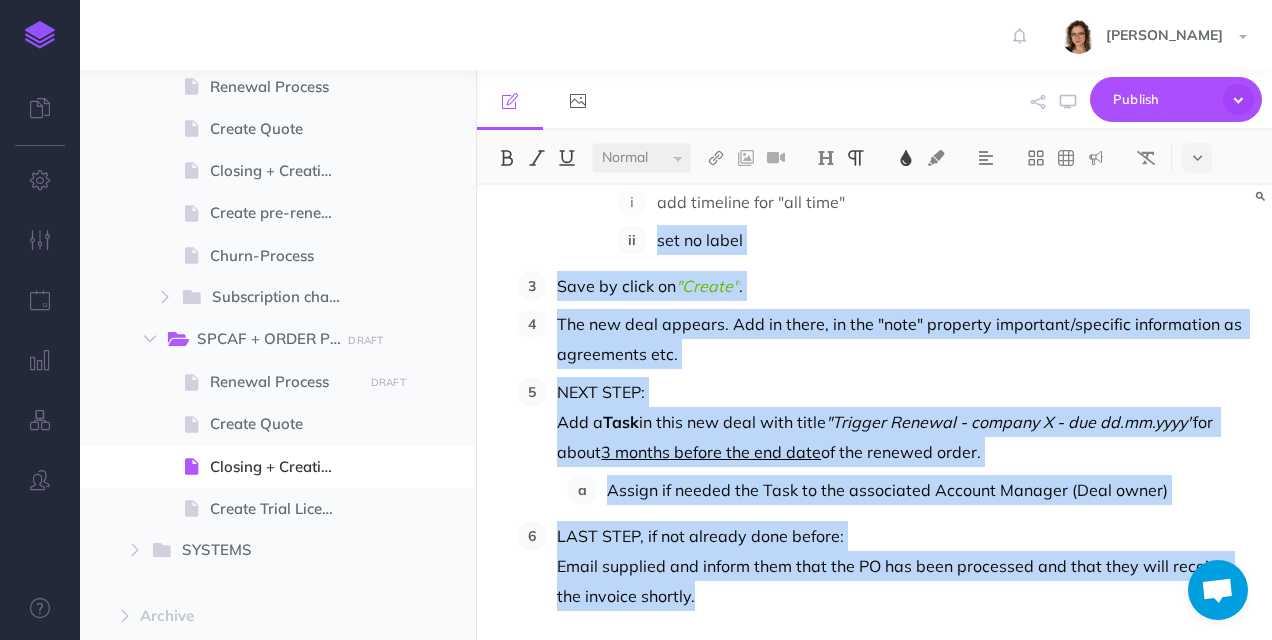 scroll, scrollTop: 6526, scrollLeft: 0, axis: vertical 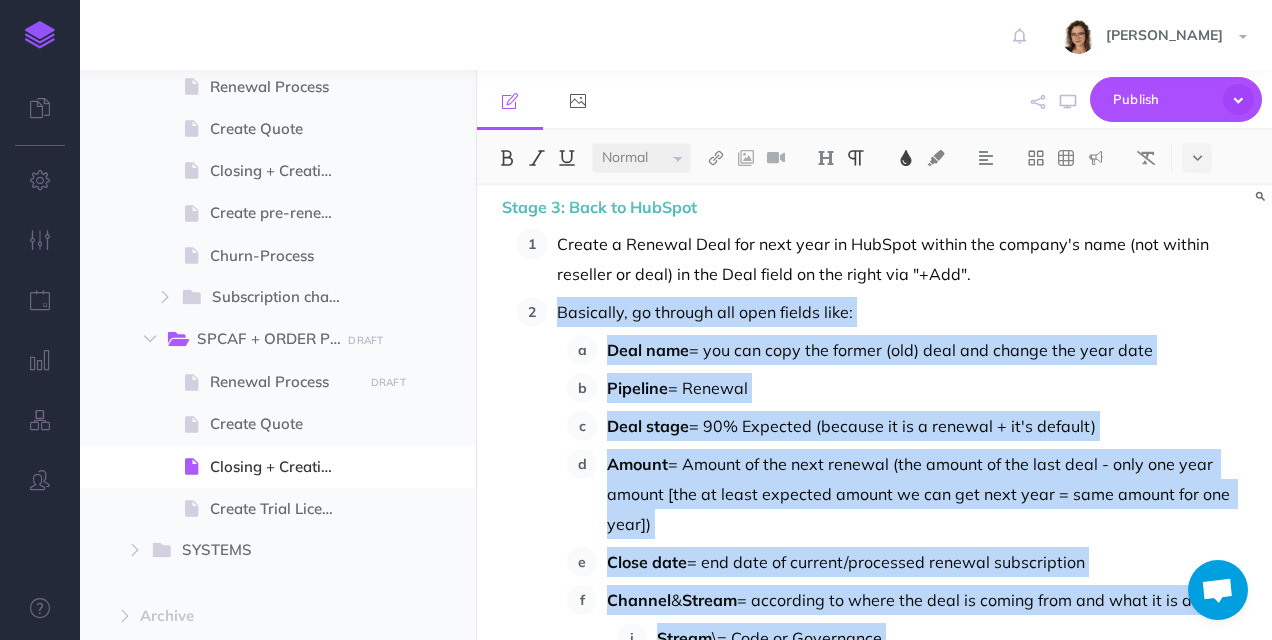 drag, startPoint x: 710, startPoint y: 526, endPoint x: 560, endPoint y: 254, distance: 310.61874 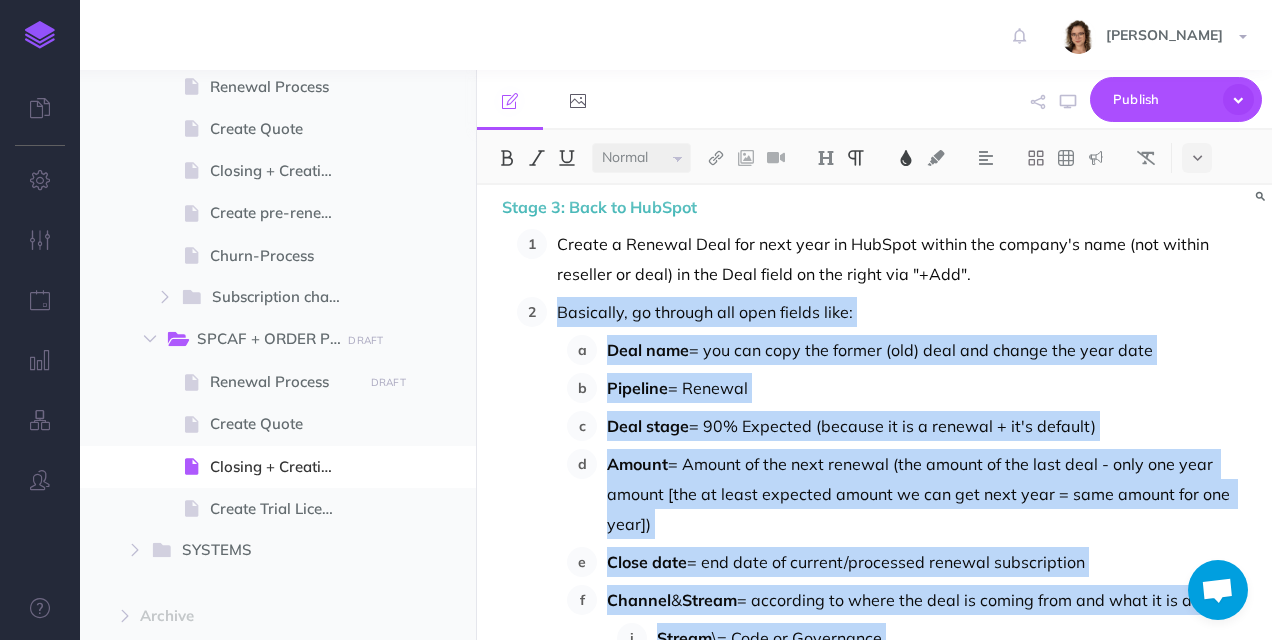 click on "Create a Renewal Deal for next year in HubSpot within the company's name (not within reseller or deal) in the Deal field on the right via "+Add". Basically, go through all open fields like: Deal name  = you can copy the former (old) deal and change the year date Pipeline  = Renewal Deal stage  = 90% Expected (because it is a renewal + it's default) Amount  = Amount of the next renewal (the amount of the last deal - only one year amount [the at least expected amount we can get next year = same amount for one year]) Close date  = end date of current/processed renewal subscription Channel  &  Stream  = according to where the deal is coming from and what it is about Stream  \= Code or Governance Channel  = Direct or Reseller (very rarely Partner) HubSpot Owner  = The account manager the closed deal belongs to (accounts stay with the same person) Deal type  = Existing Business Region  = Choose the corresponding region Units Max  = For Code, leave it empty Currency  \= Choose the right curraecy  = (usually) 1 year" at bounding box center [882, 1006] 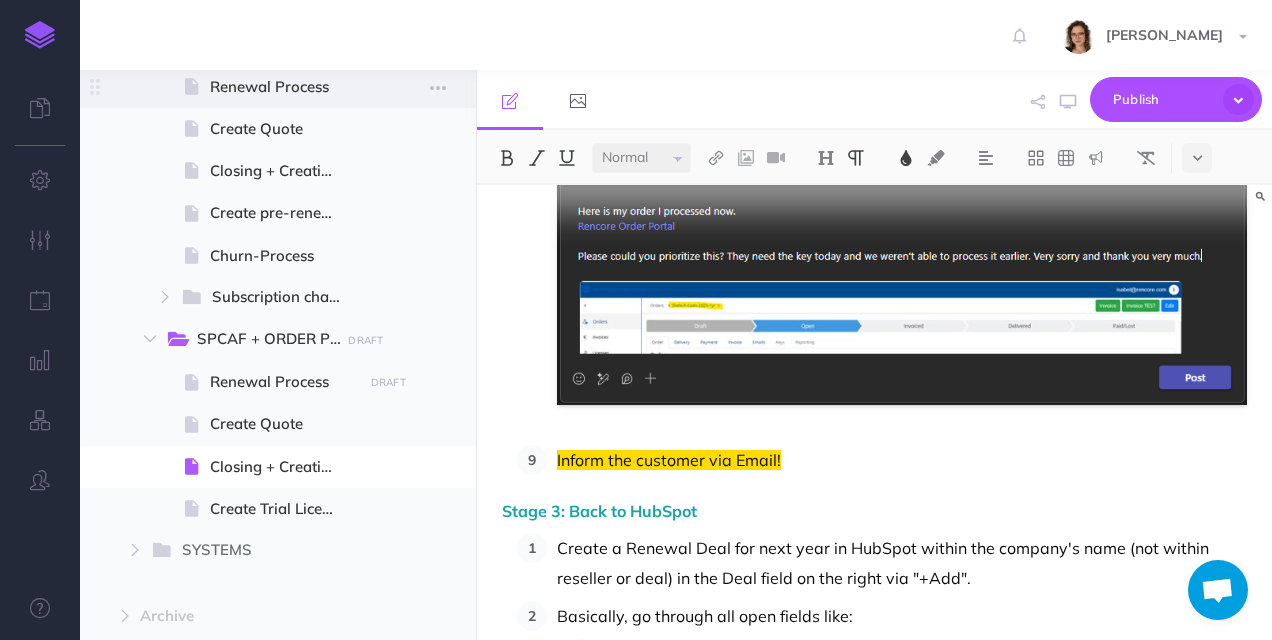 click at bounding box center [278, 87] 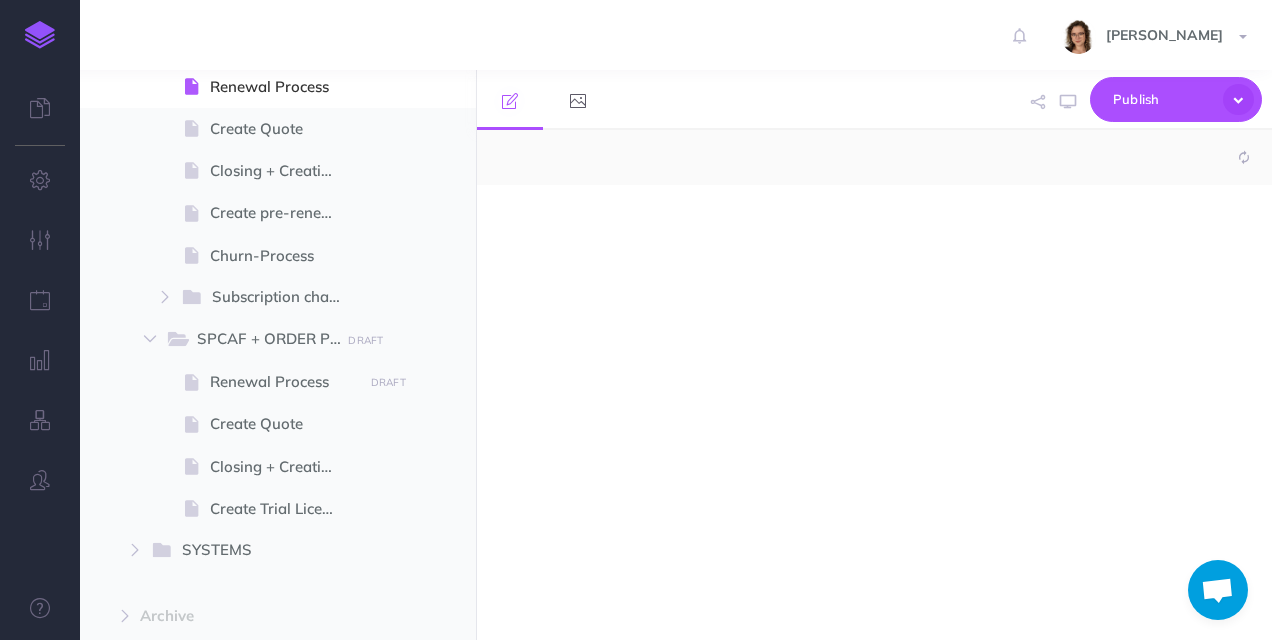 select on "null" 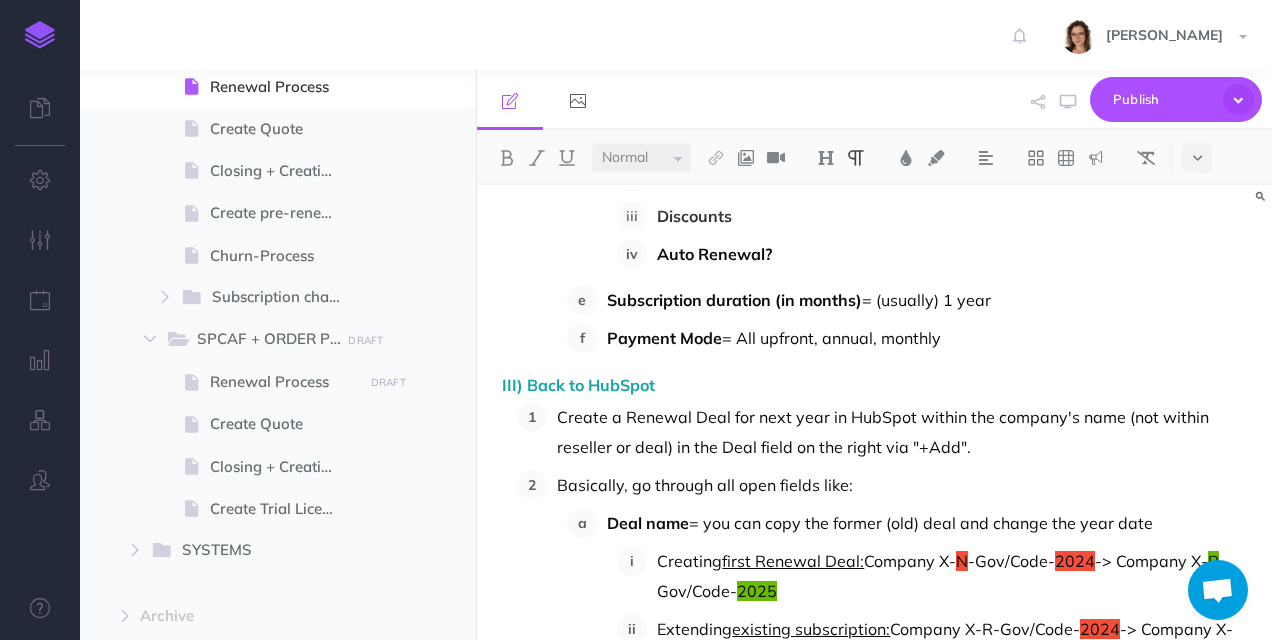 click on "Create a Renewal Deal for next year in HubSpot within the company's name (not within reseller or deal) in the Deal field on the right via "+Add"." at bounding box center (902, 432) 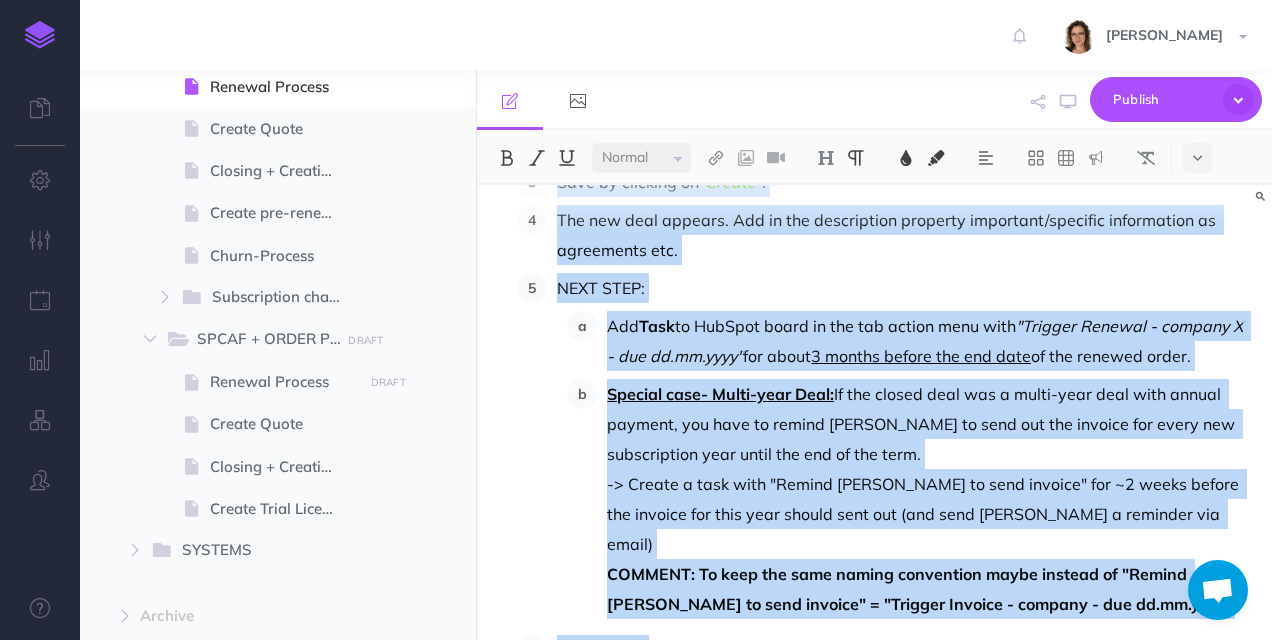 drag, startPoint x: 559, startPoint y: 292, endPoint x: 828, endPoint y: 653, distance: 450.20218 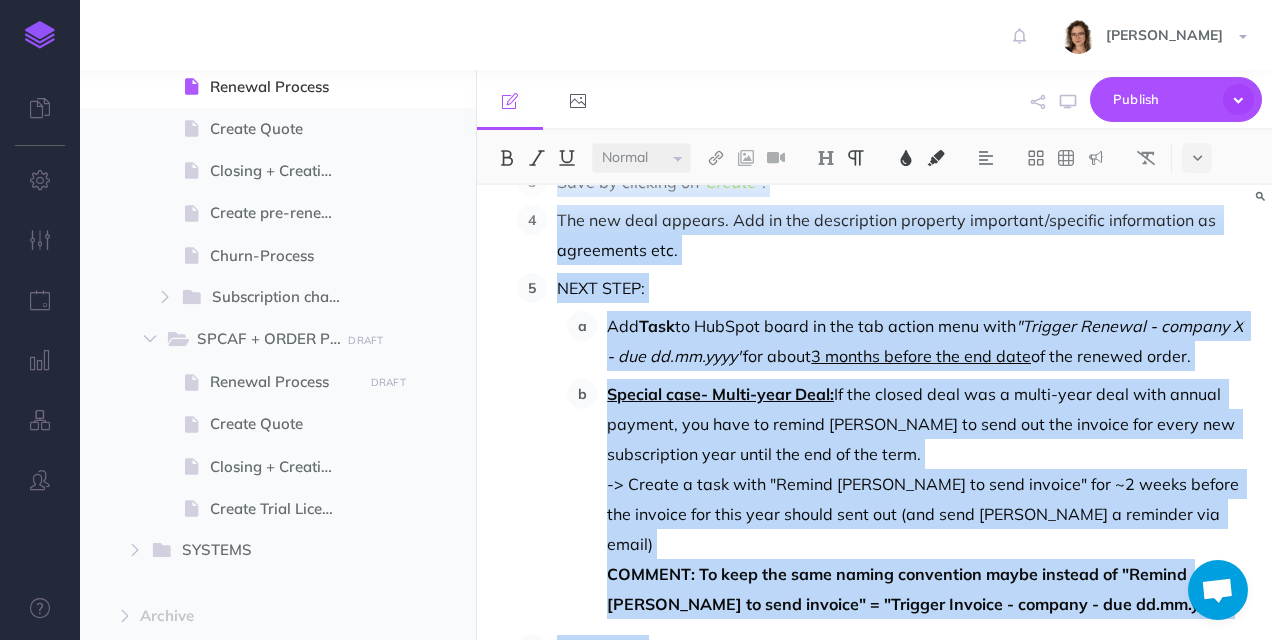 click on "Toggle Navigation               [PERSON_NAME]     Settings
Account Settings
Teams
Create Team
Rencore Team
Support
Documentation
Contact Us
Logout
CSS PLAYBOOK     Collapse all   Expand all   Expand to root folders       [URL][DOMAIN_NAME]
Getting Started
New folder   Add a new folder inside this folder   New page   Add a new blank page to this folder         Notes manager   Duplicate   Settings   Delete
Mission Statement
Page history   Notes manager   Duplicate   Settings   Delete
CSS Useful Material
Page history   Notes manager   Duplicate   Settings   Delete                     DRAFT" at bounding box center [636, 320] 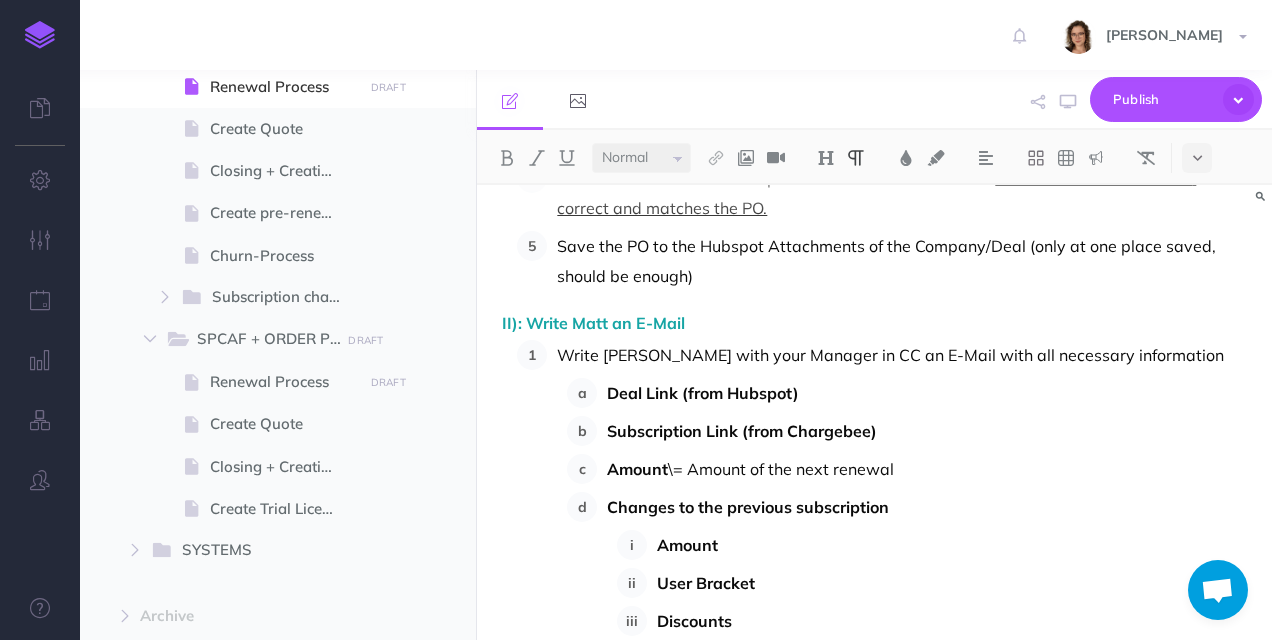 scroll, scrollTop: 9784, scrollLeft: 0, axis: vertical 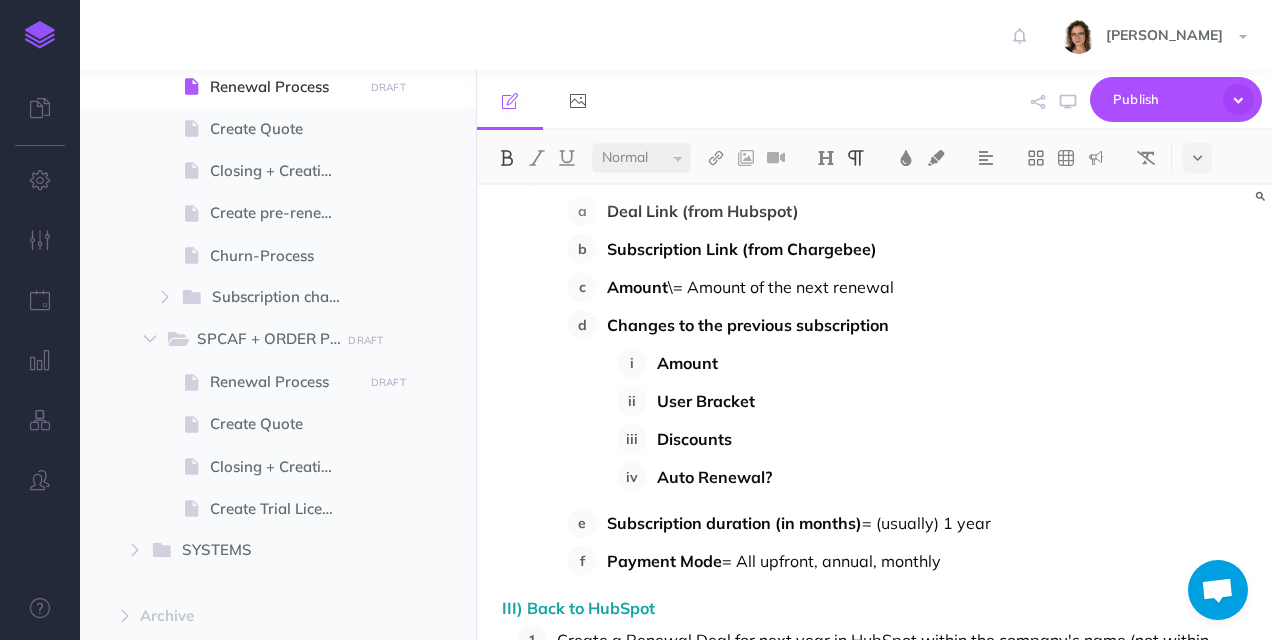 drag, startPoint x: 952, startPoint y: 416, endPoint x: 609, endPoint y: 413, distance: 343.01312 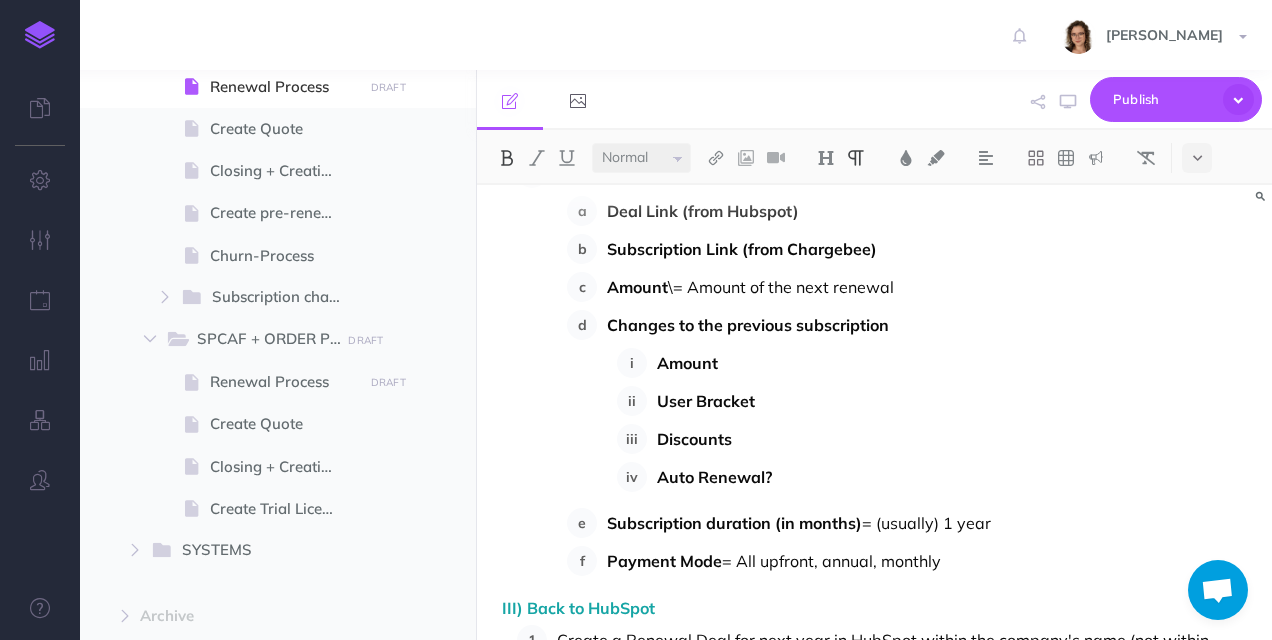 click on "Payment Mode  = All upfront, annual, monthly" at bounding box center (927, 561) 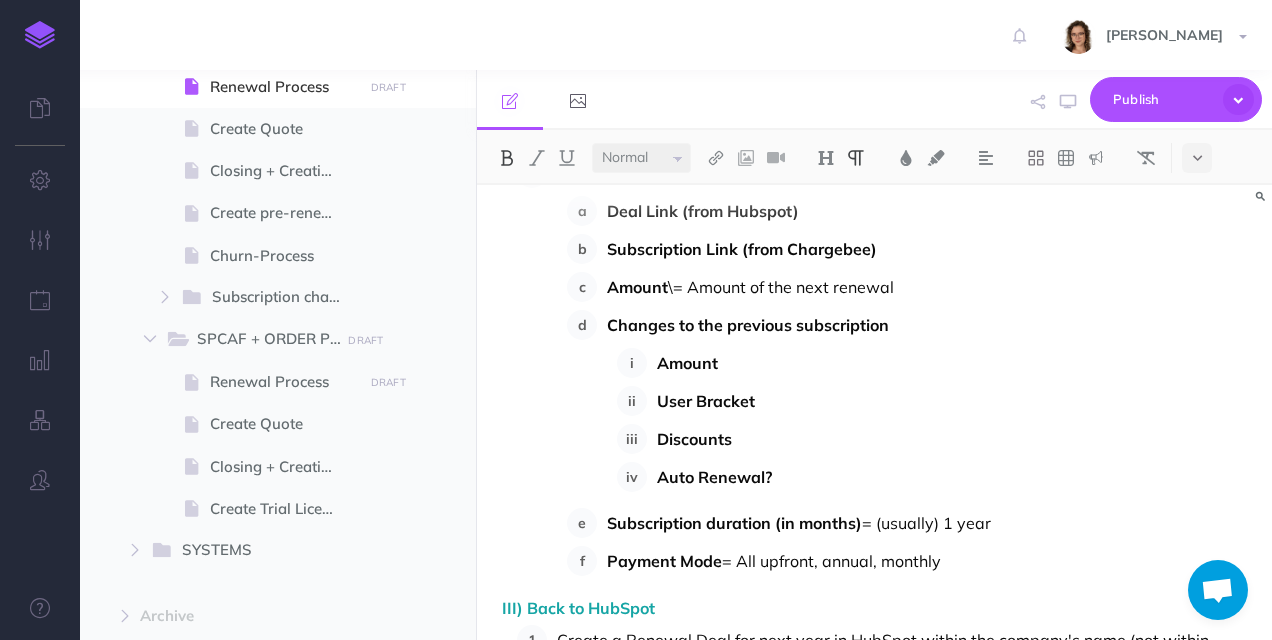 scroll, scrollTop: 10366, scrollLeft: 0, axis: vertical 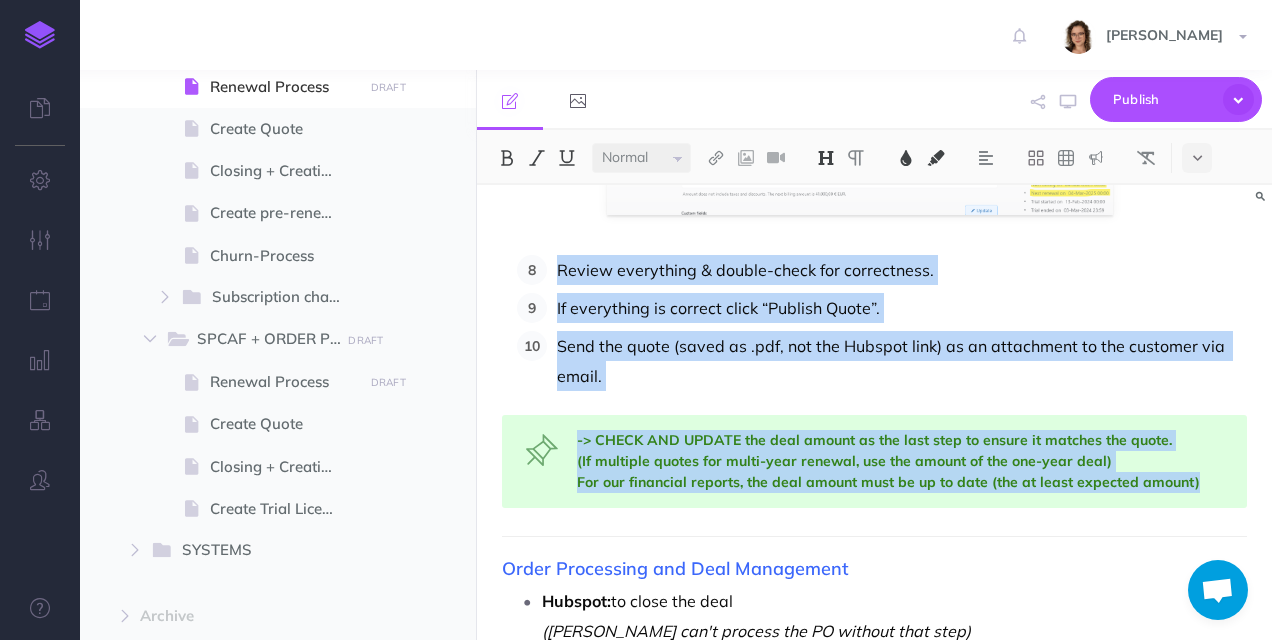 drag, startPoint x: 508, startPoint y: 344, endPoint x: 1229, endPoint y: 367, distance: 721.36676 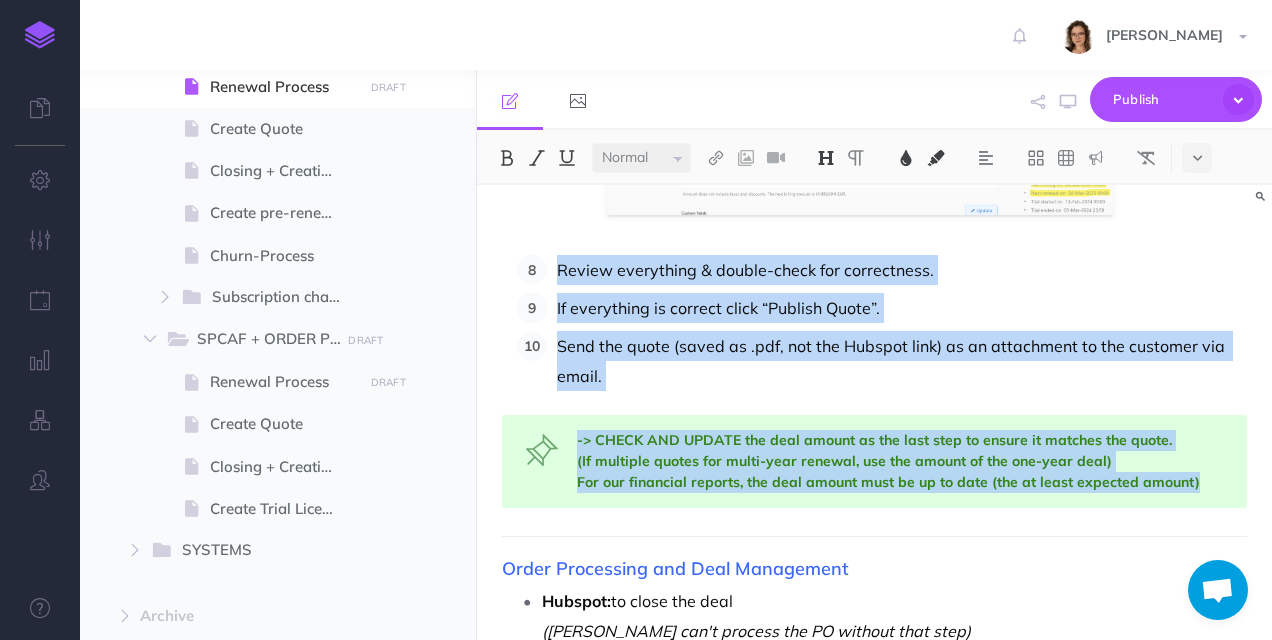 click on "Renewal Process Scope: Governance Owner: [PERSON_NAME] Date Created: [DATE] Last updated: [DATE] General Process Overview: Be informed at any time about upcoming renewal (HubSpot  Tasks , -  Deal View  and Account Reviews) Engage with the customer about the renewal (Only [PERSON_NAME] can process GOV-POs and is activating GOV Subscriptions) How to handle different response Scenarios (Churn-process if customer don't want to continue with us) Create a quote if needed Process the order and keep your deals up to date (for financal reporting) :  How to process a Governance order and keep your Deals up-to date accordingly  (be mindful here and double-check everything - especially the tier, deal amount and close date) Upcoming Deals, Engagement and Customers Response: How to be informed of upcoming renewal (HubSpot  Tasks , -  Deal View  and Account Reviews) How to engage the renewal conversation with the customer (Only [PERSON_NAME] can process GOV-POs and is activating GOV Subscriptions) HubSpot Tasks HubSpot Deal View" at bounding box center [874, -2484] 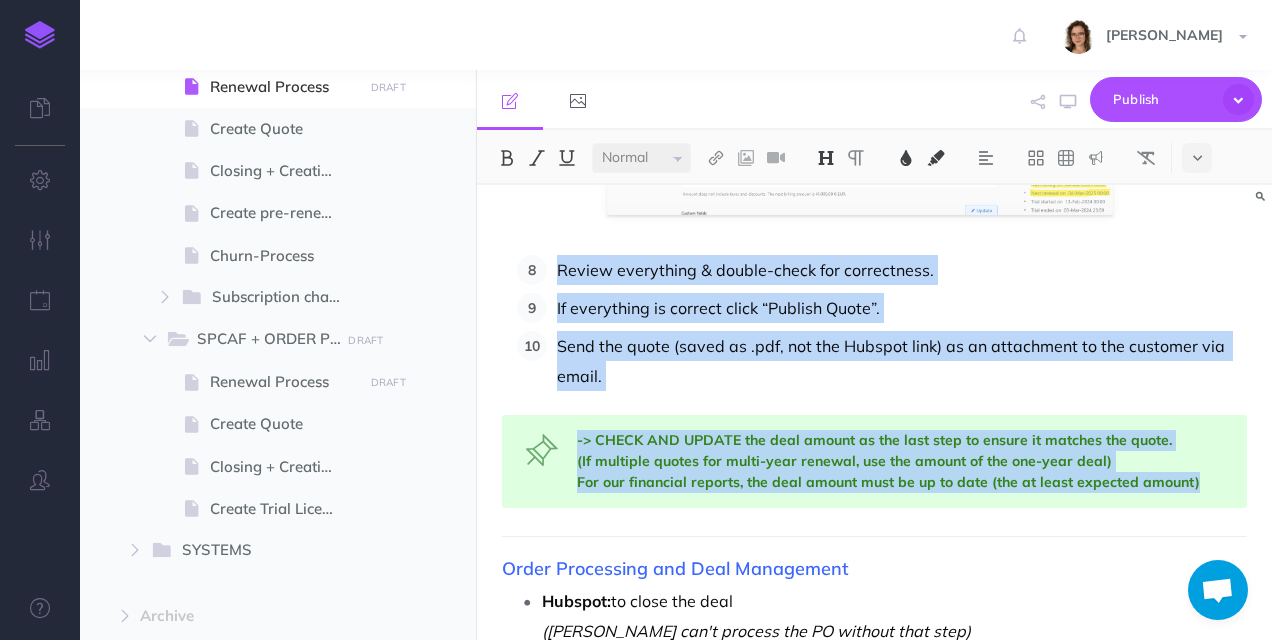 scroll, scrollTop: 8377, scrollLeft: 0, axis: vertical 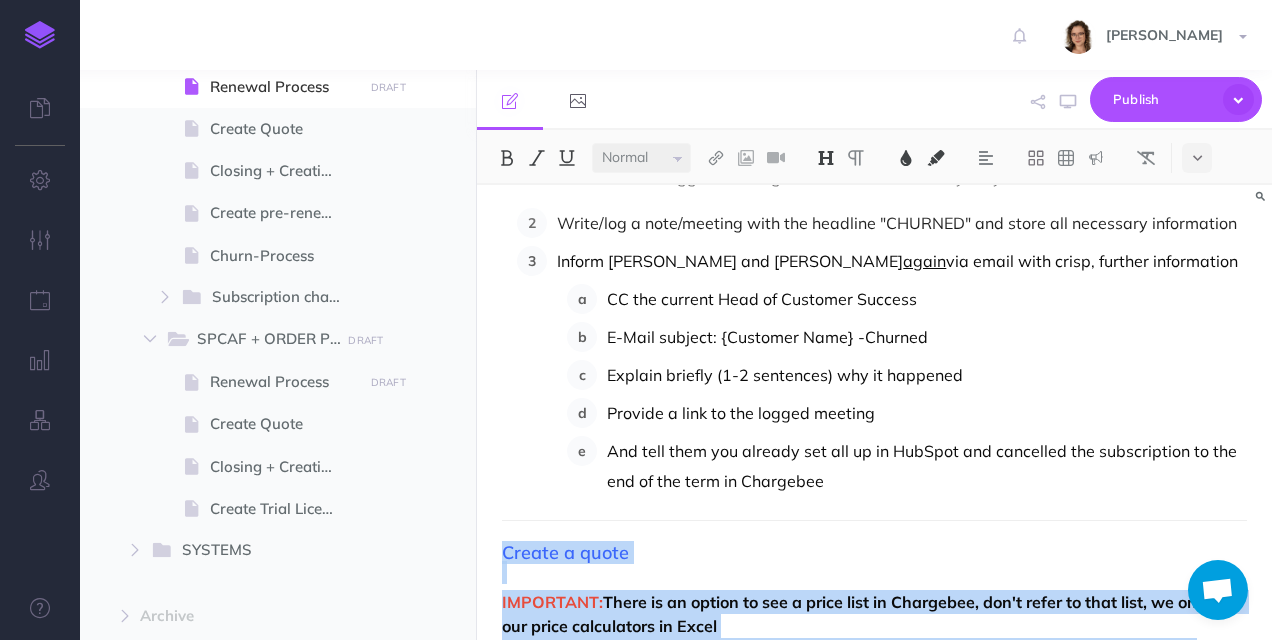click on "Renewal Process Scope: Governance Owner: [PERSON_NAME] Date Created: [DATE] Last updated: [DATE] General Process Overview: Be informed at any time about upcoming renewal (HubSpot  Tasks , -  Deal View  and Account Reviews) Engage with the customer about the renewal (Only [PERSON_NAME] can process GOV-POs and is activating GOV Subscriptions) How to handle different response Scenarios (Churn-process if customer don't want to continue with us) Create a quote if needed Process the order and keep your deals up to date (for financal reporting) :  How to process a Governance order and keep your Deals up-to date accordingly  (be mindful here and double-check everything - especially the tier, deal amount and close date) Upcoming Deals, Engagement and Customers Response: How to be informed of upcoming renewal (HubSpot  Tasks , -  Deal View  and Account Reviews) How to engage the renewal conversation with the customer (Only [PERSON_NAME] can process GOV-POs and is activating GOV Subscriptions) HubSpot Tasks HubSpot Deal View" at bounding box center [874, 1455] 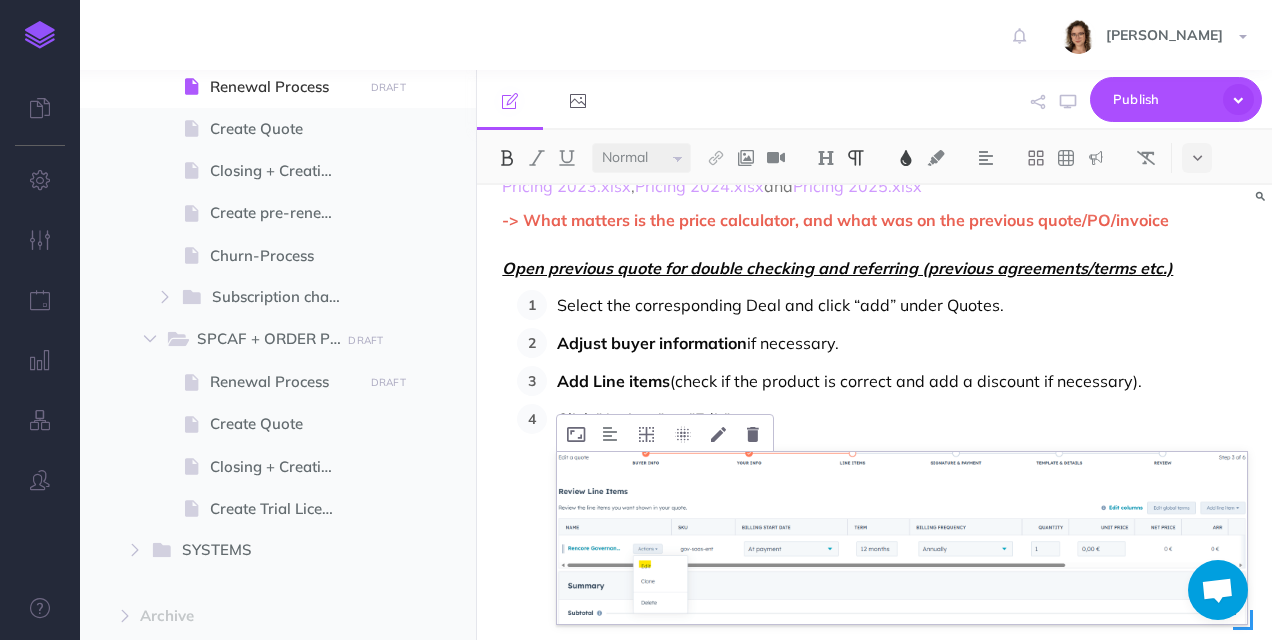 click at bounding box center (902, 538) 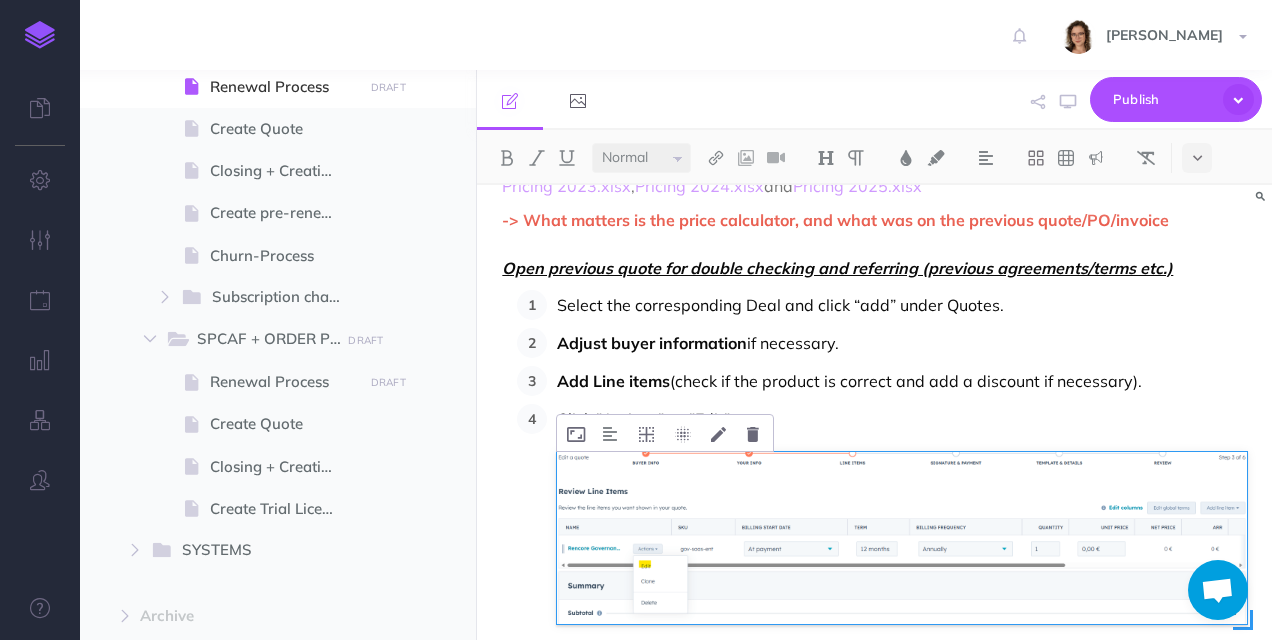 click at bounding box center (902, 538) 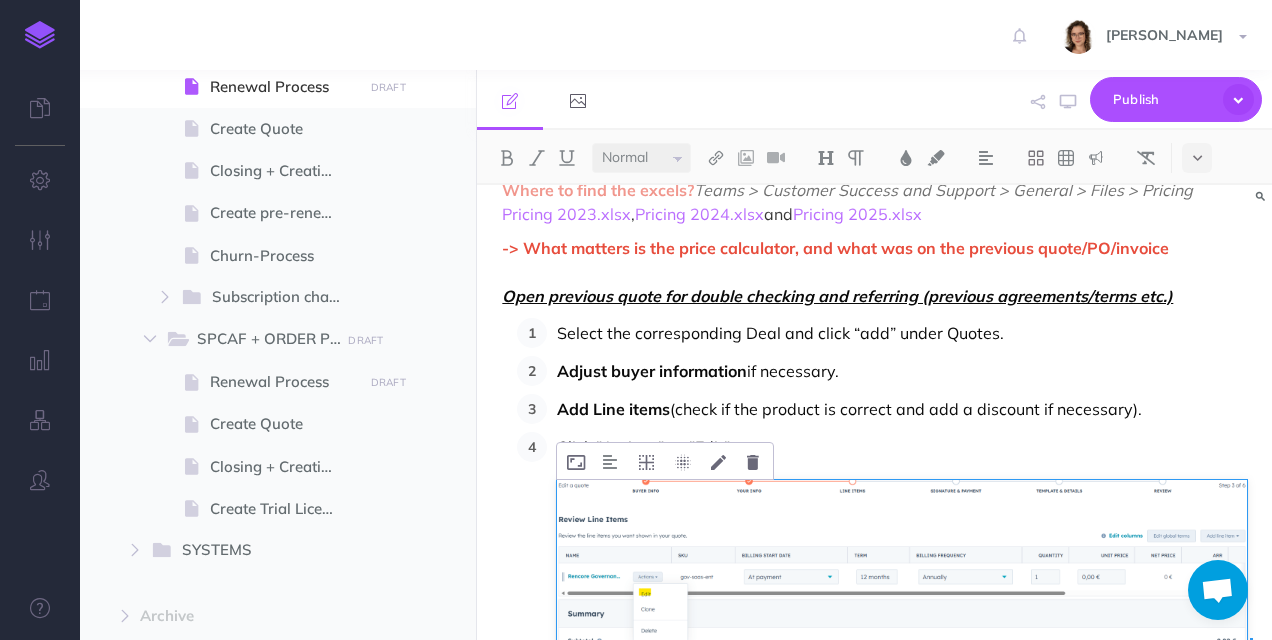 scroll, scrollTop: 5289, scrollLeft: 0, axis: vertical 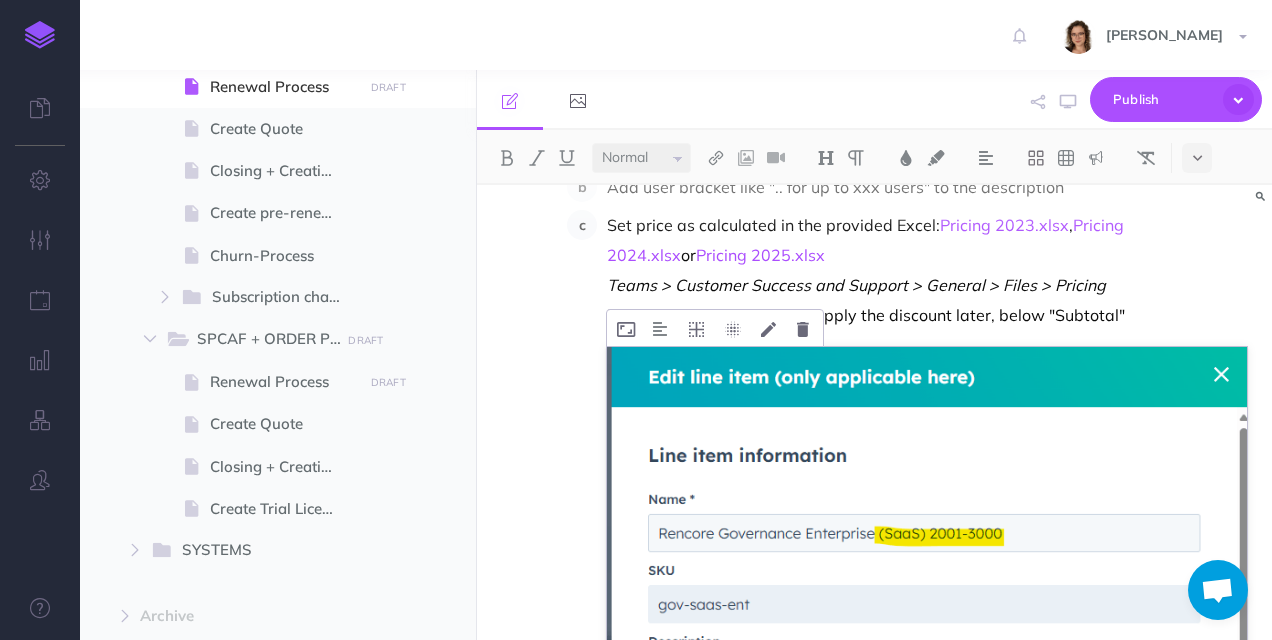 click at bounding box center (927, 766) 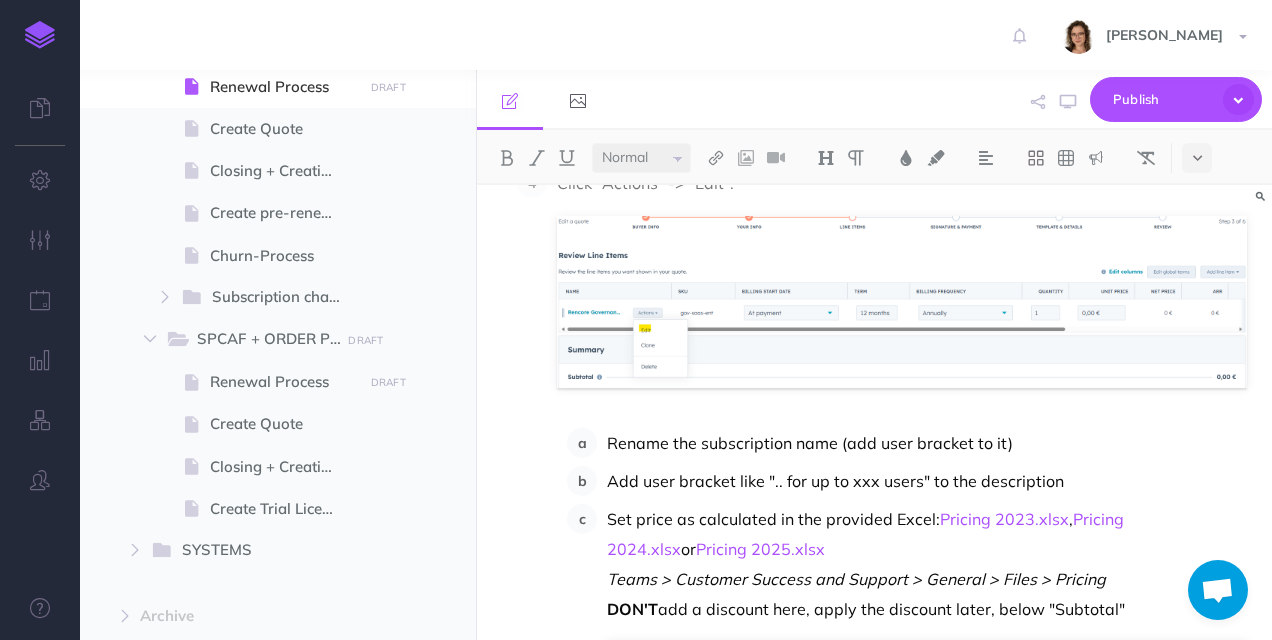 scroll, scrollTop: 5901, scrollLeft: 0, axis: vertical 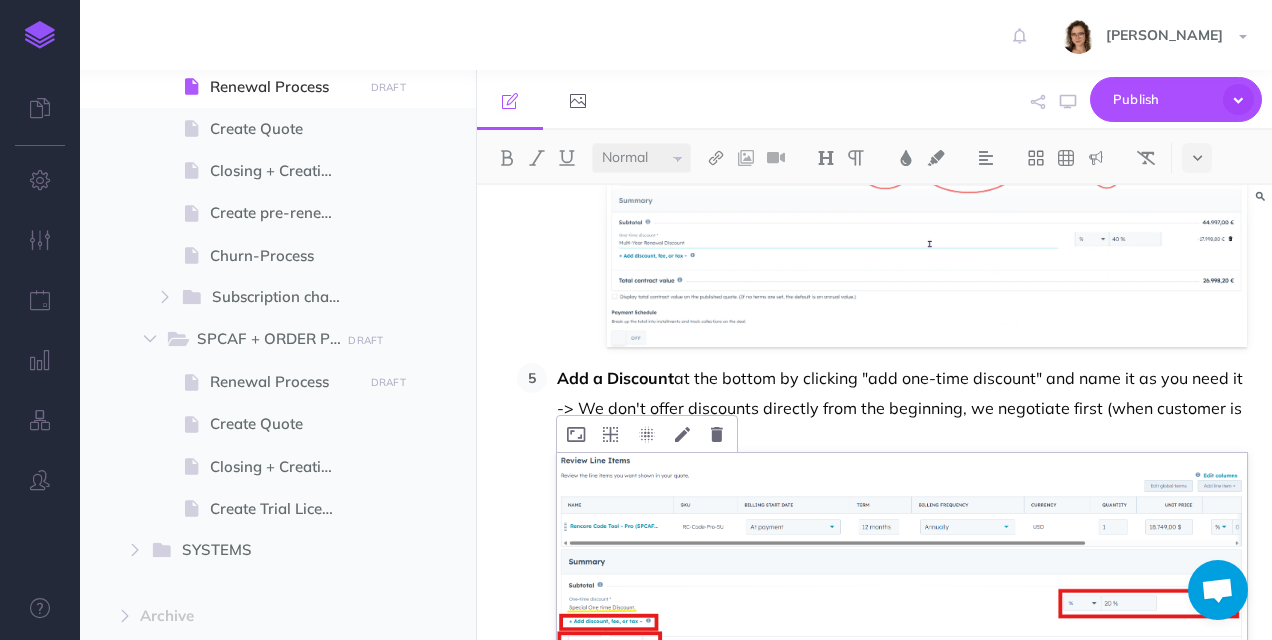 click at bounding box center [902, 586] 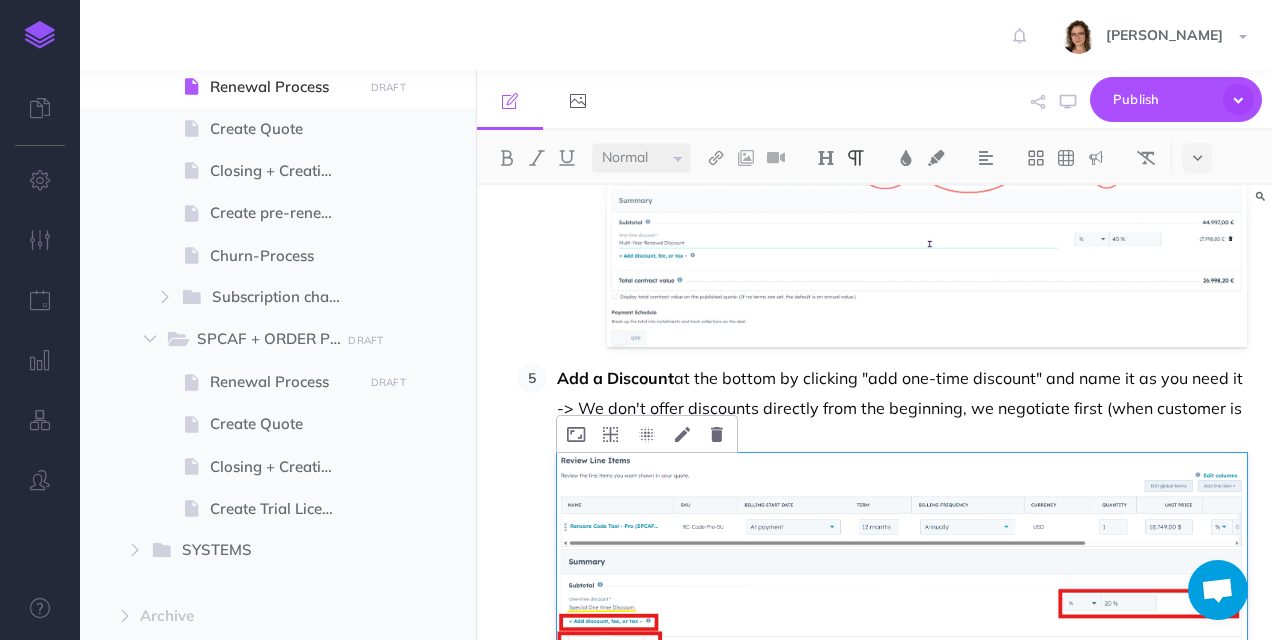 click at bounding box center [902, 586] 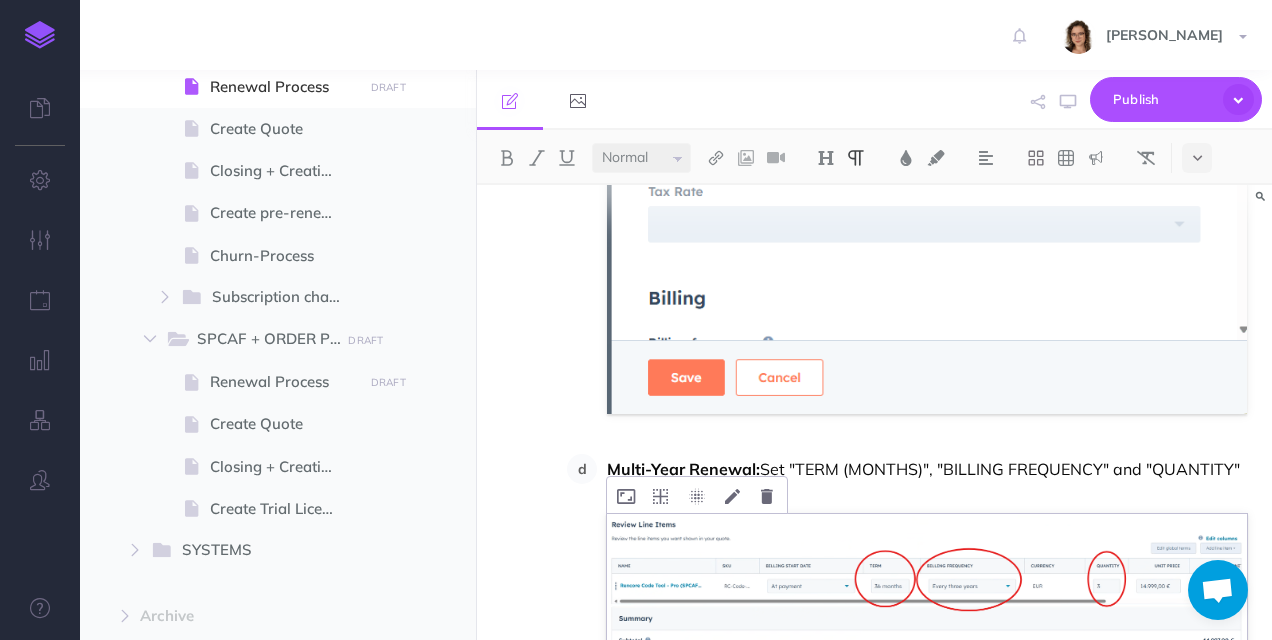 click at bounding box center (927, 639) 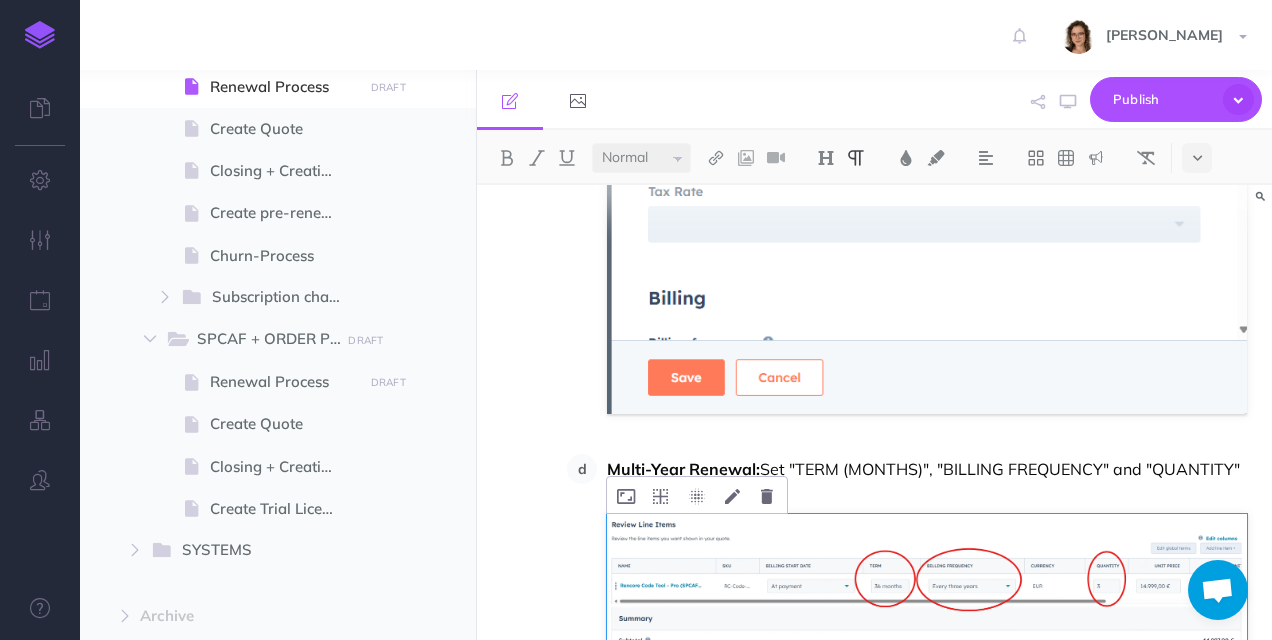 scroll, scrollTop: 6902, scrollLeft: 0, axis: vertical 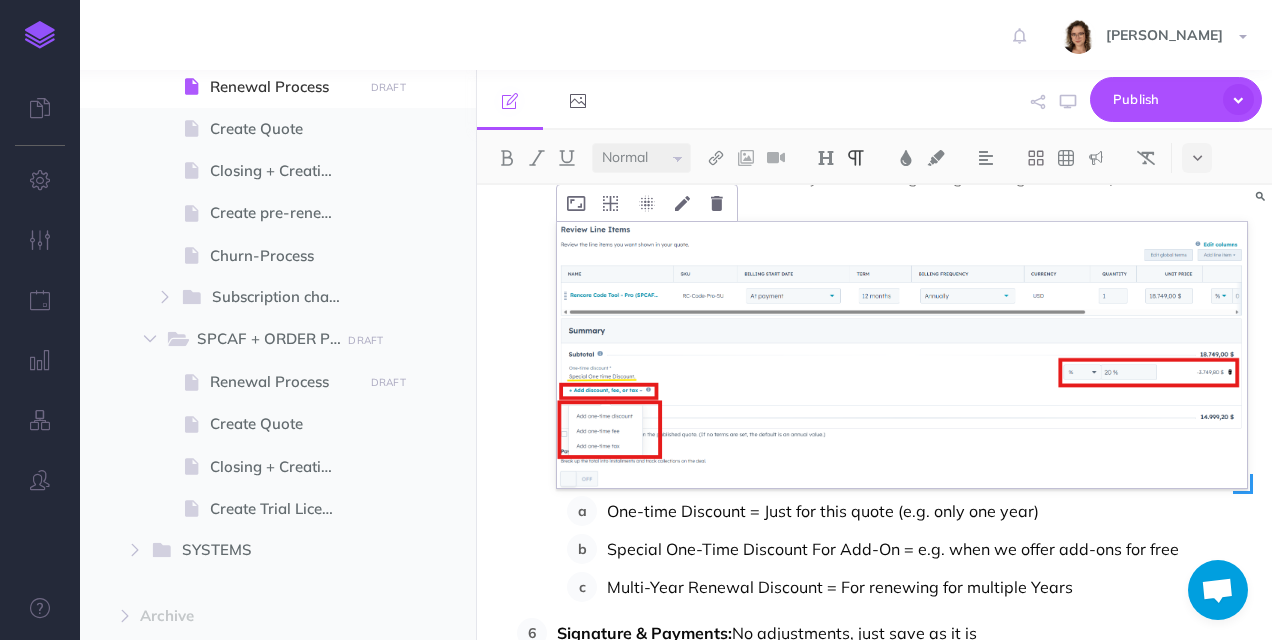 click at bounding box center [902, 355] 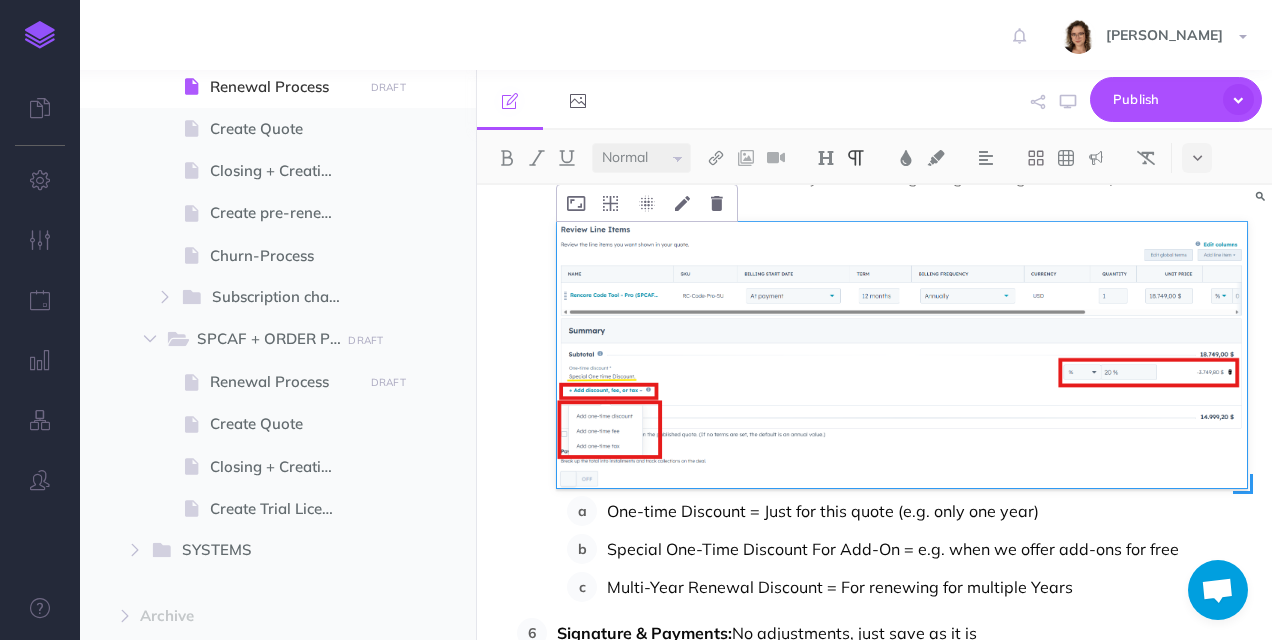 scroll, scrollTop: 6099, scrollLeft: 0, axis: vertical 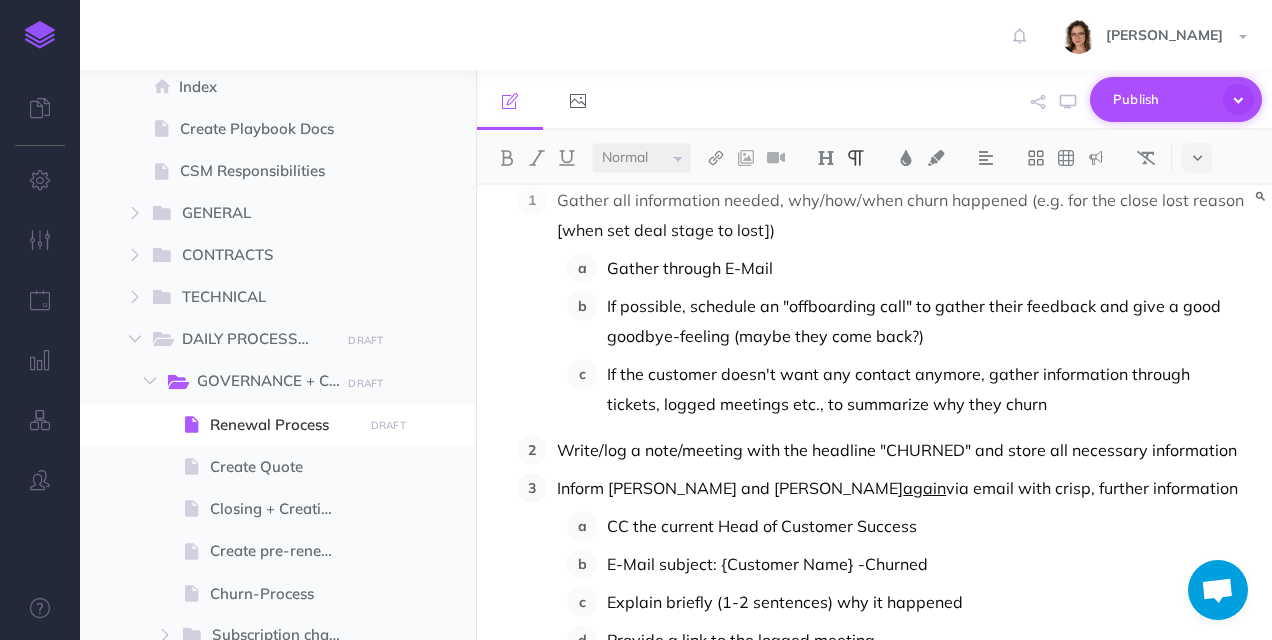 click at bounding box center [1238, 99] 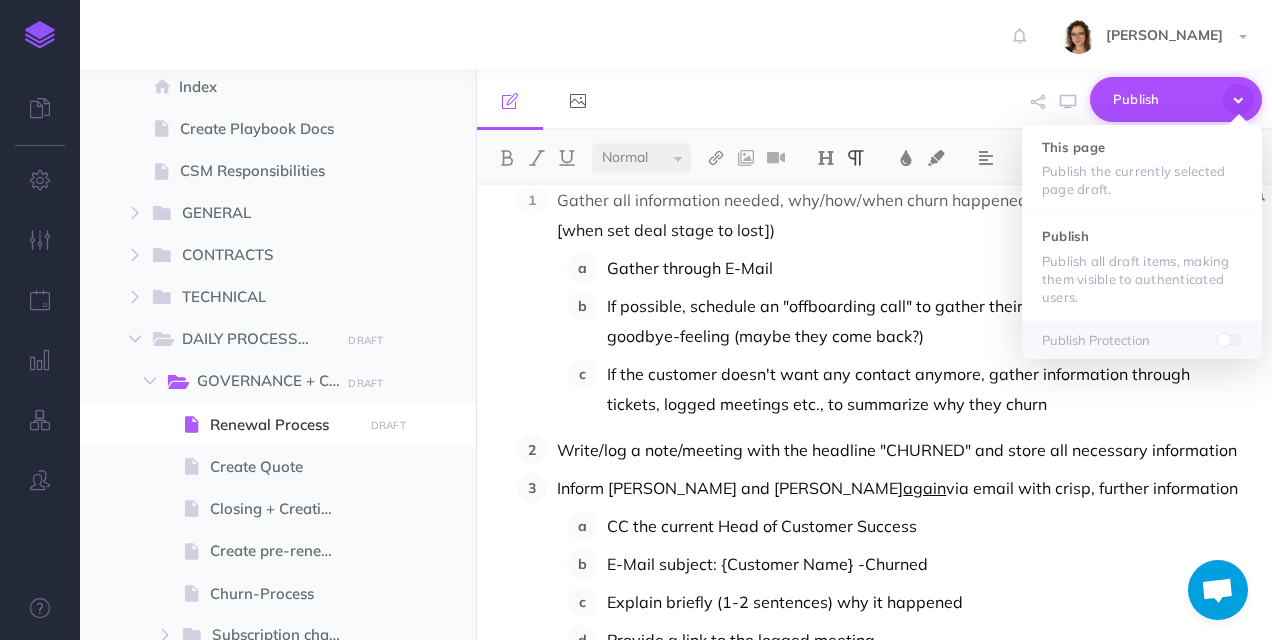 click at bounding box center (1238, 99) 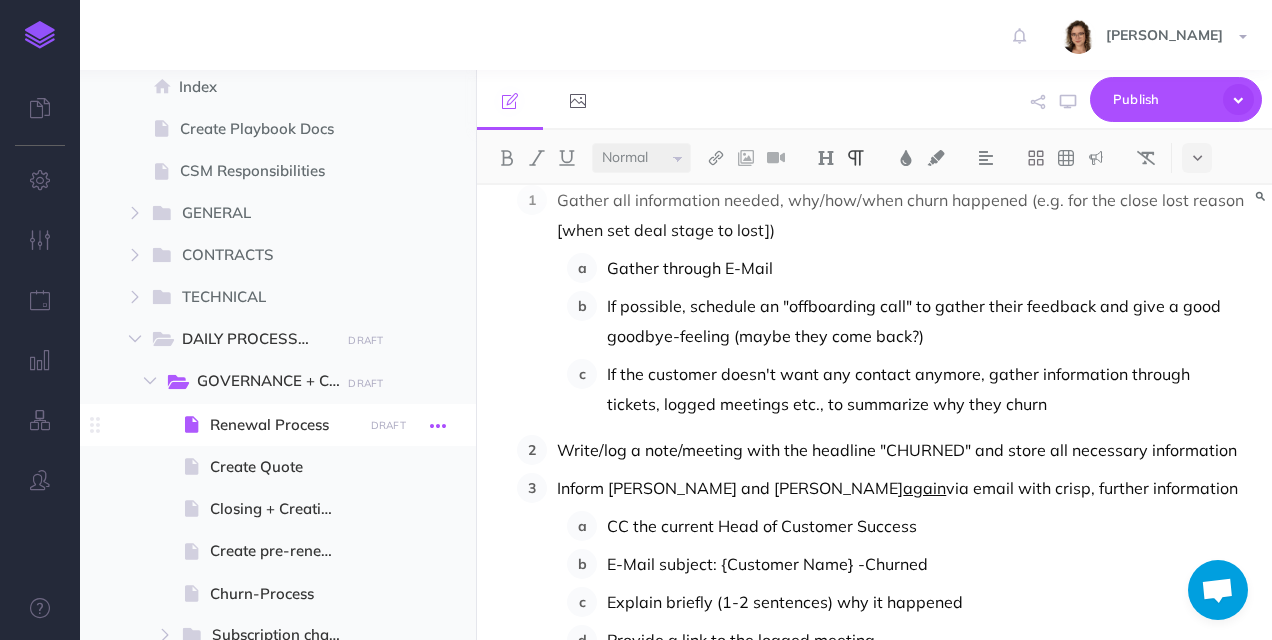 click at bounding box center [438, 426] 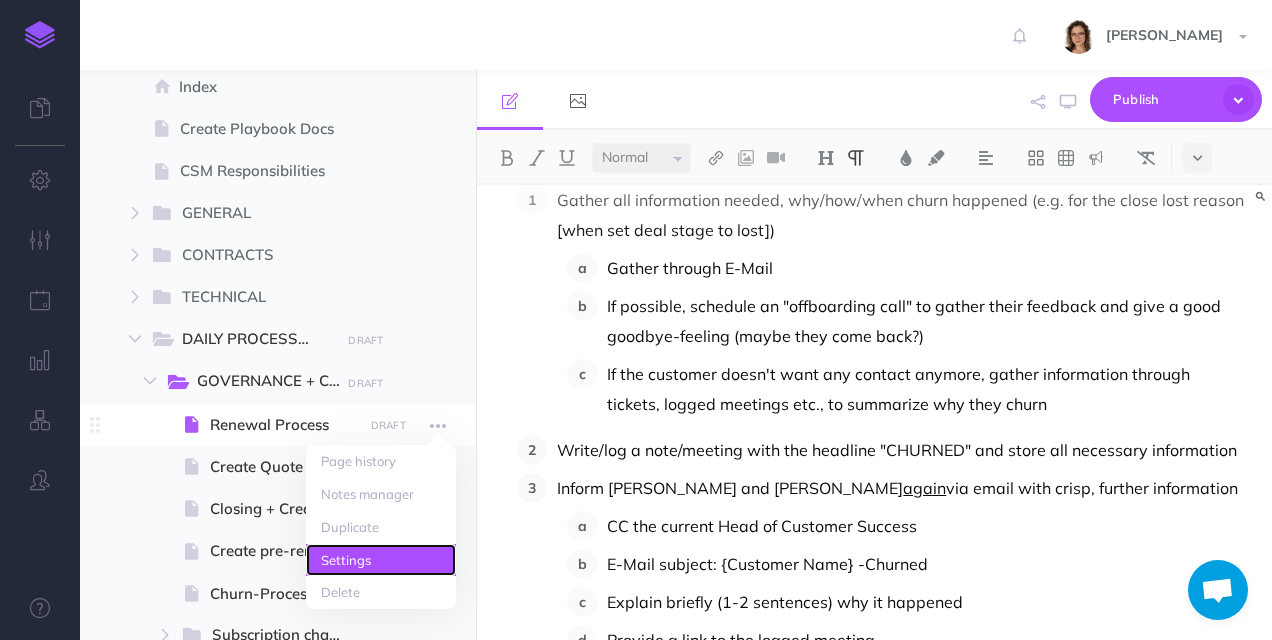 click on "Settings" at bounding box center (381, 560) 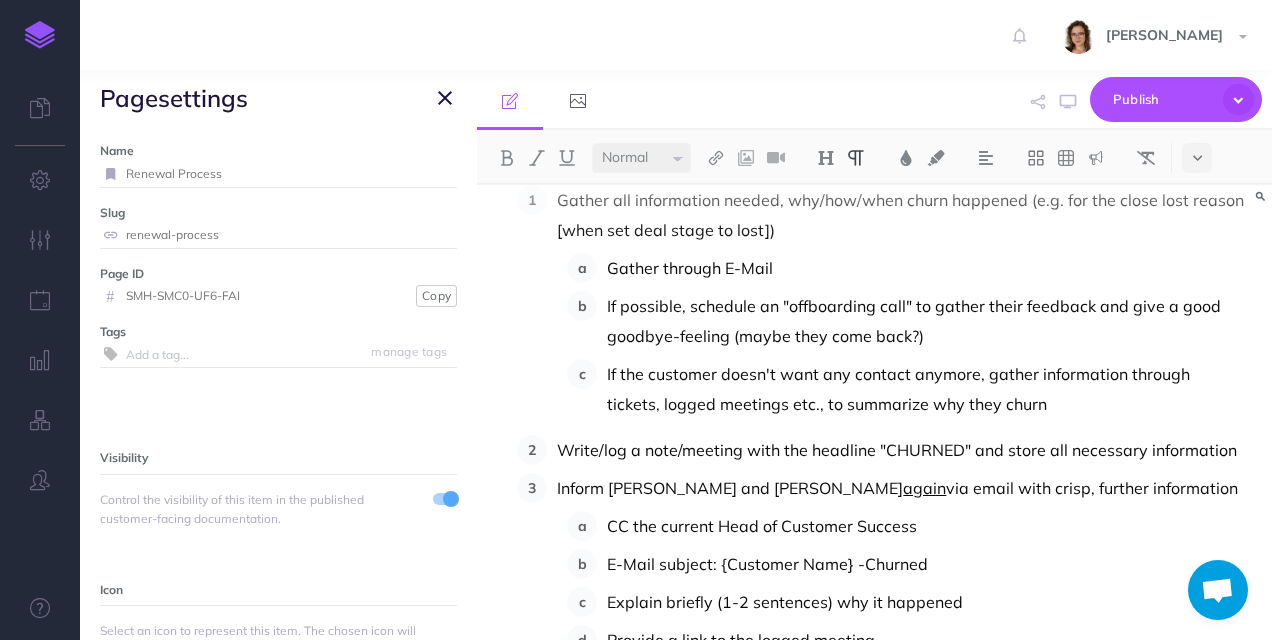 click at bounding box center (445, 98) 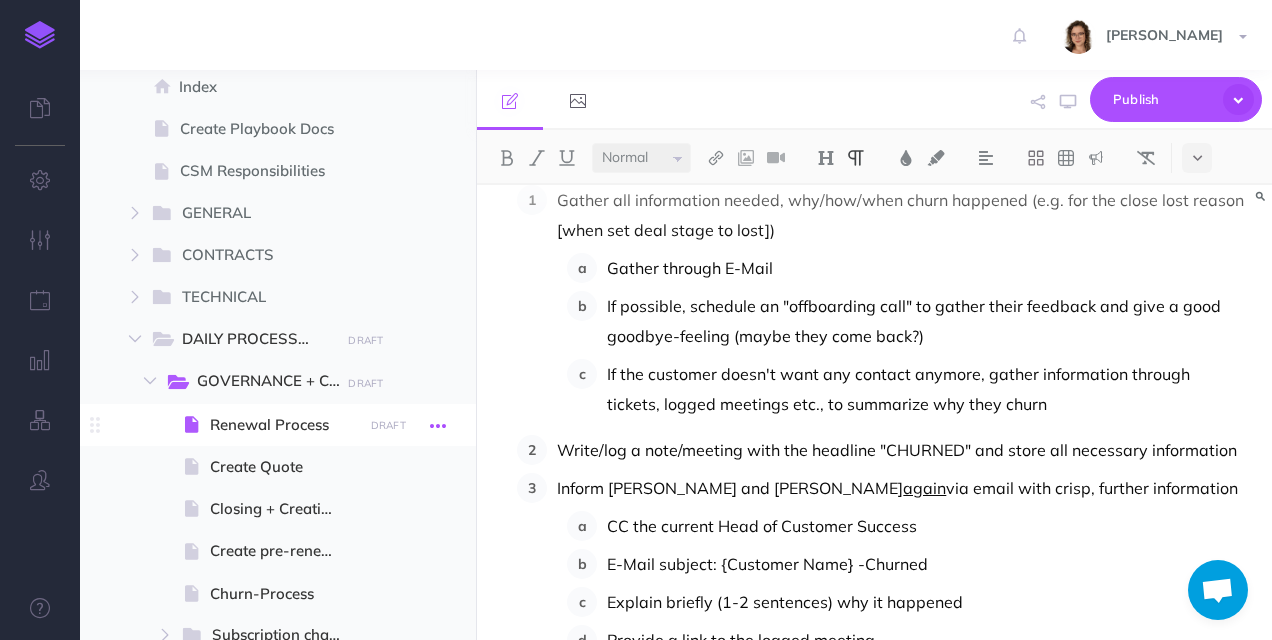 click at bounding box center [438, 426] 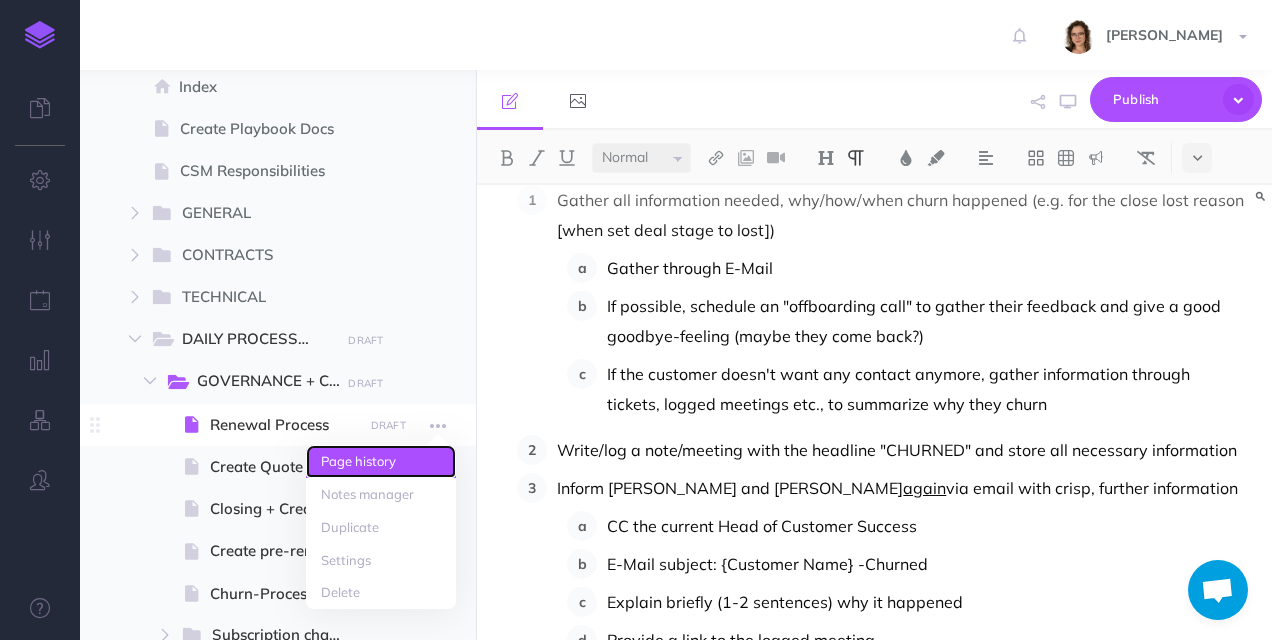 click on "Page history" at bounding box center (381, 461) 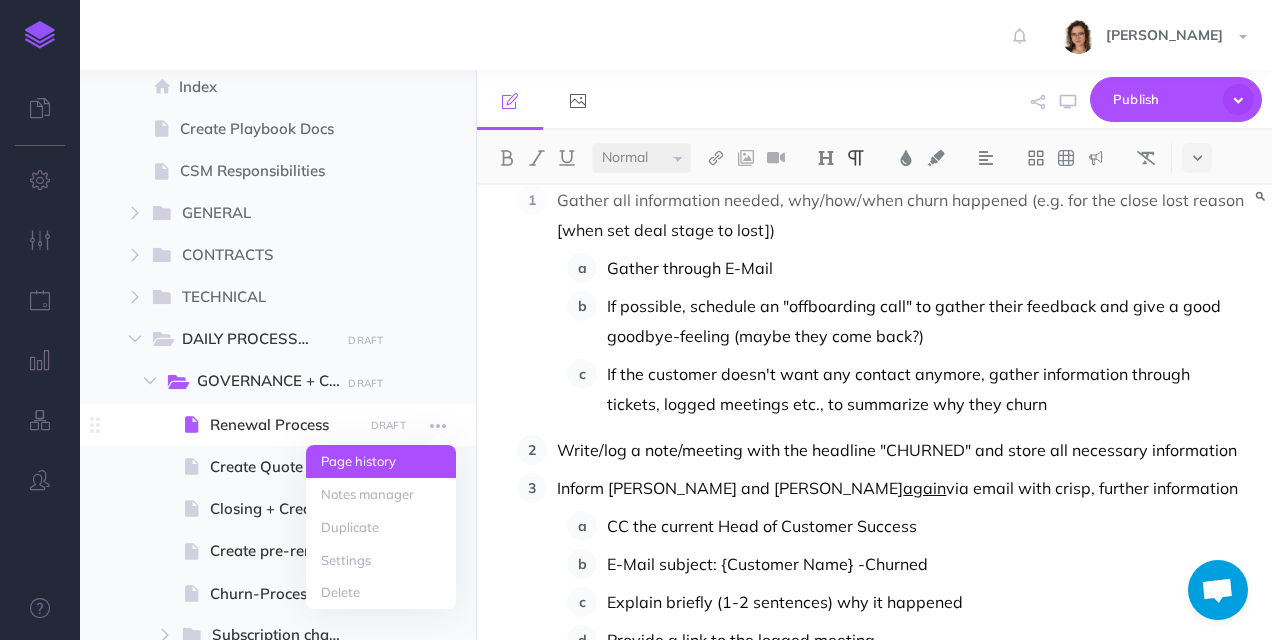 scroll, scrollTop: 4924, scrollLeft: 0, axis: vertical 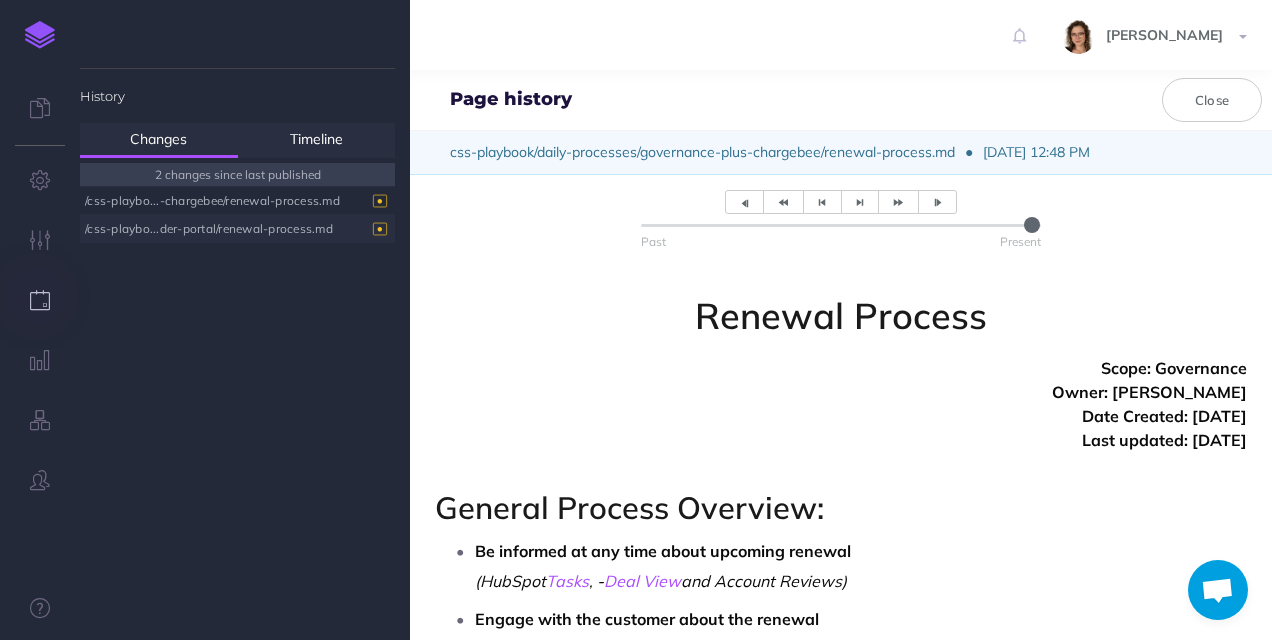 click on "/css-playbo...der-portal/renewal-process.md" at bounding box center [232, 228] 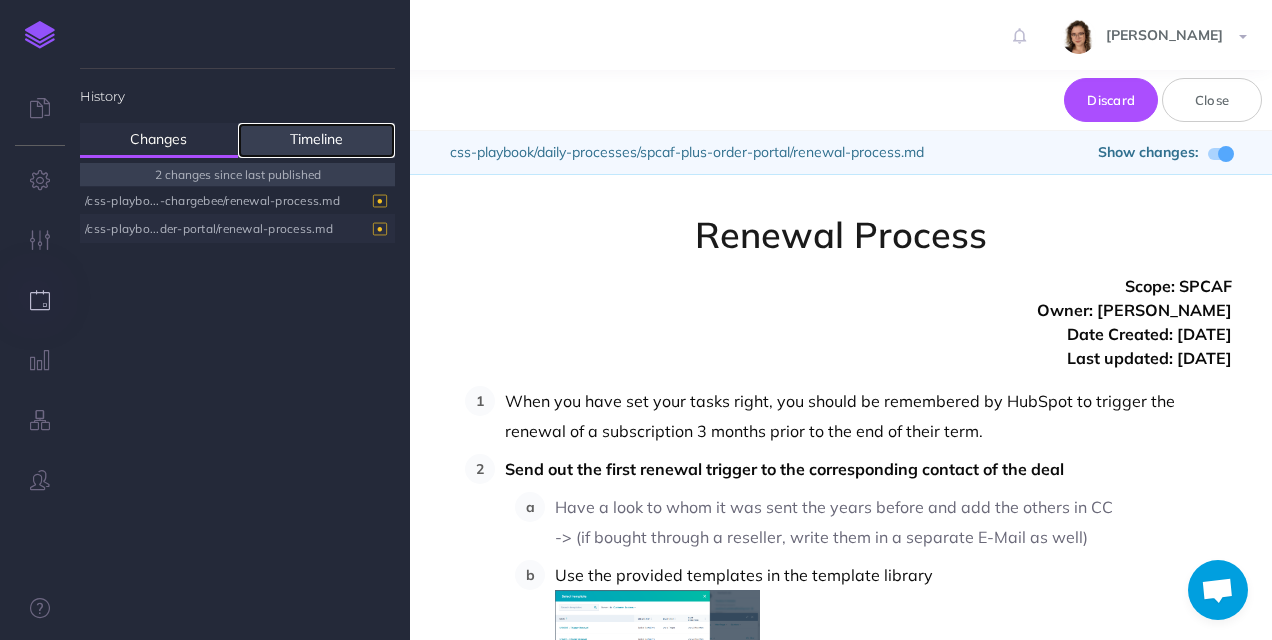 click on "Timeline" at bounding box center [317, 140] 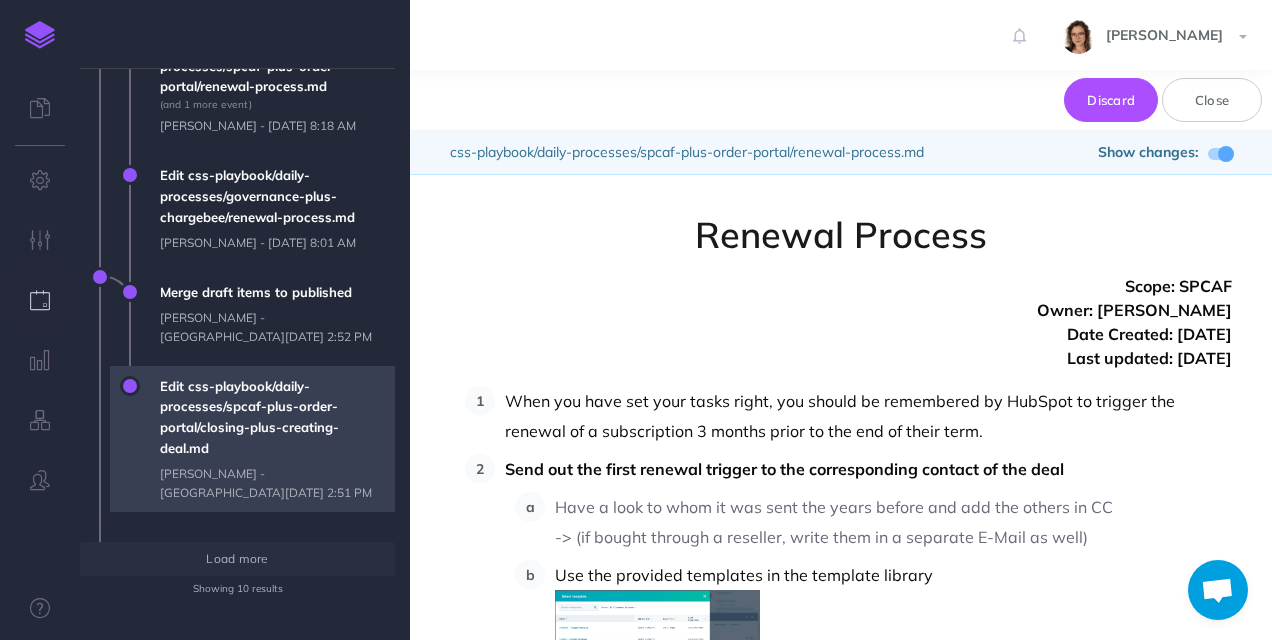scroll, scrollTop: 0, scrollLeft: 0, axis: both 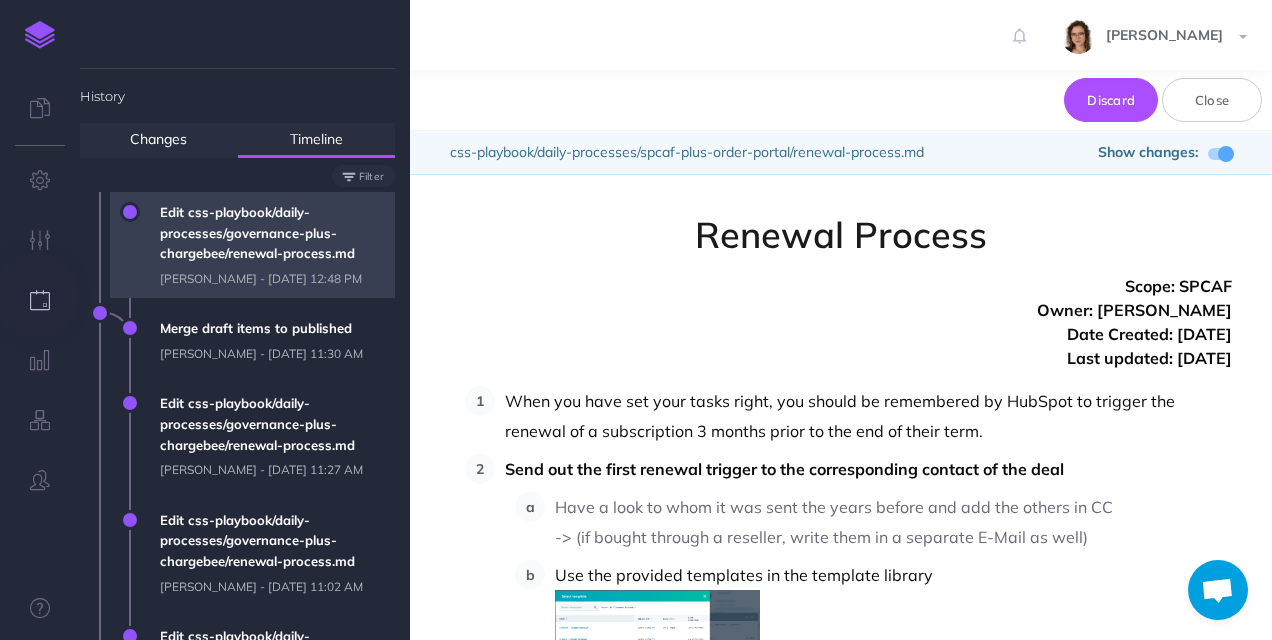 click on "Edit css-playbook/daily-processes/governance-plus-chargebee/renewal-process.md     [PERSON_NAME] - [DATE] 12:48 PM" at bounding box center [272, 245] 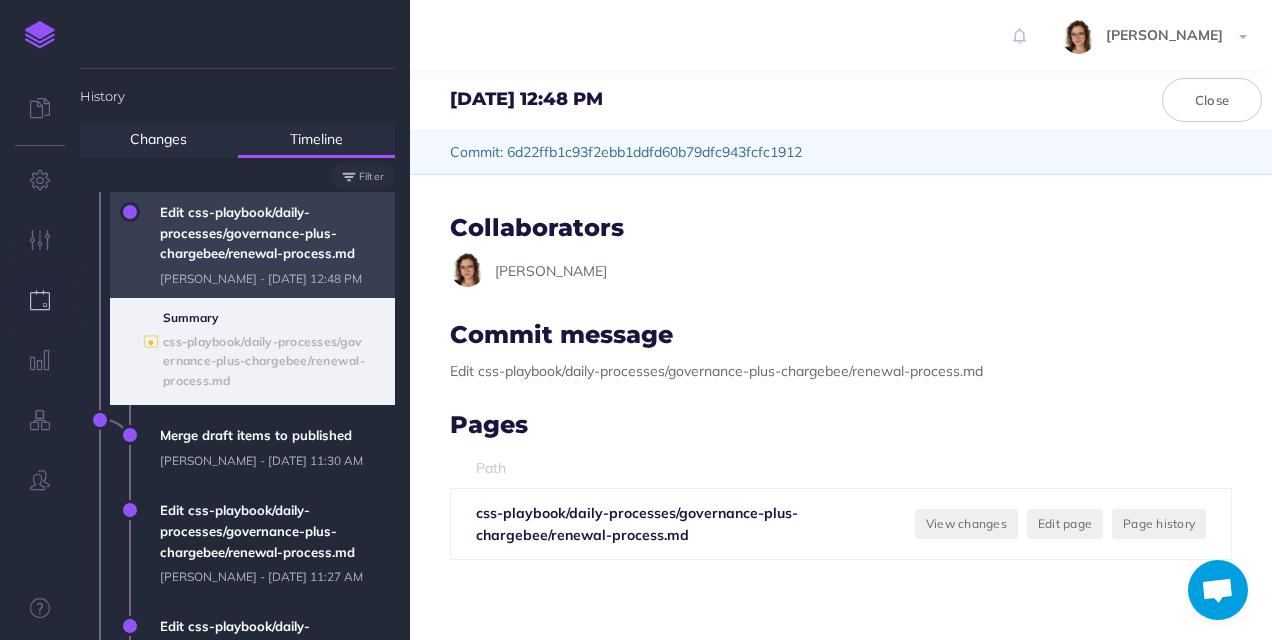 click on "Edit css-playbook/daily-processes/governance-plus-chargebee/renewal-process.md     [PERSON_NAME] - [DATE] 12:48 PM" at bounding box center (272, 245) 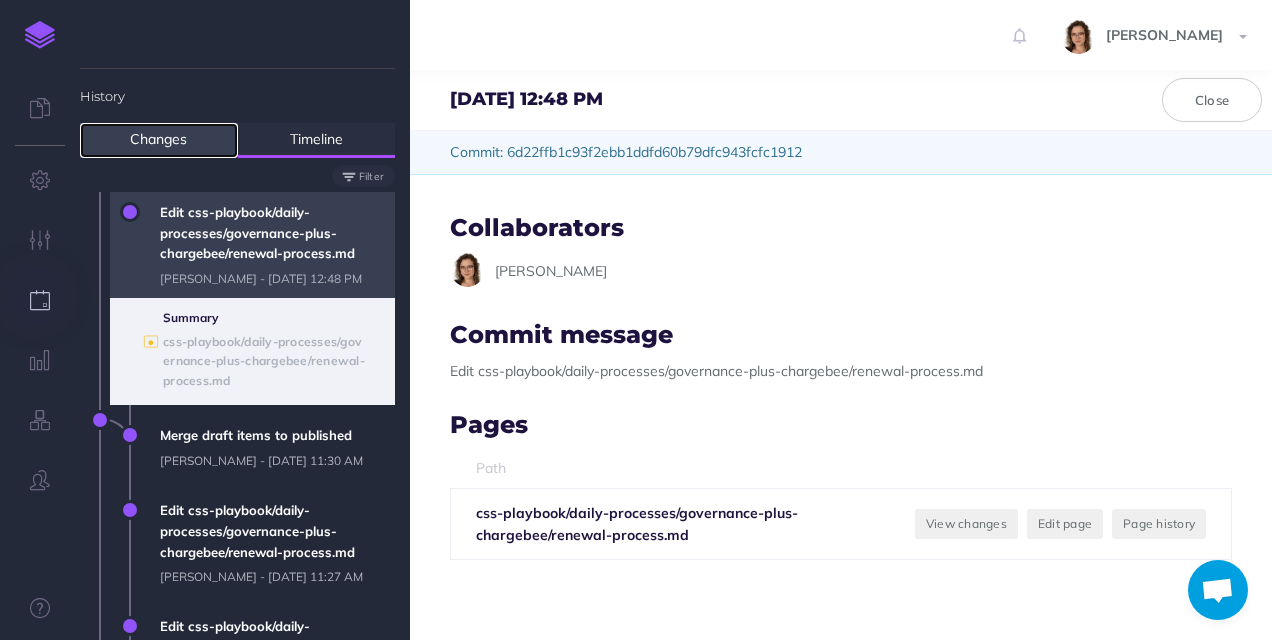 click on "Changes" at bounding box center (159, 140) 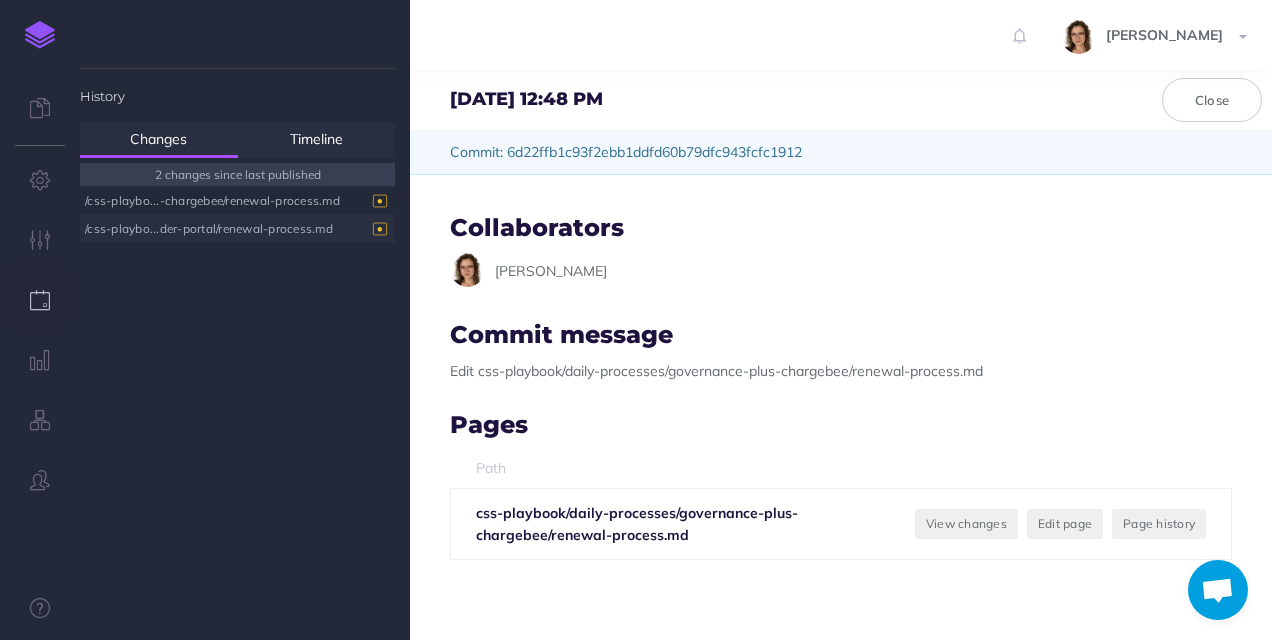 click on "2 changes since last published" at bounding box center (237, 174) 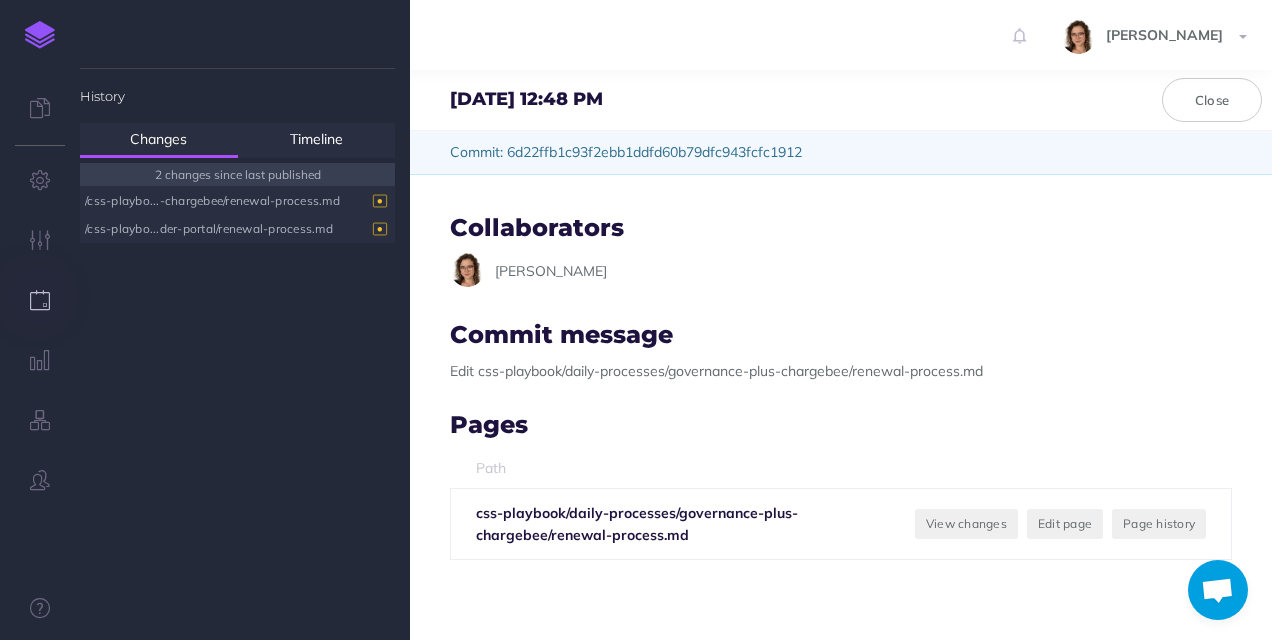 click on "/css-playbo...-chargebee/renewal-process.md" at bounding box center (232, 200) 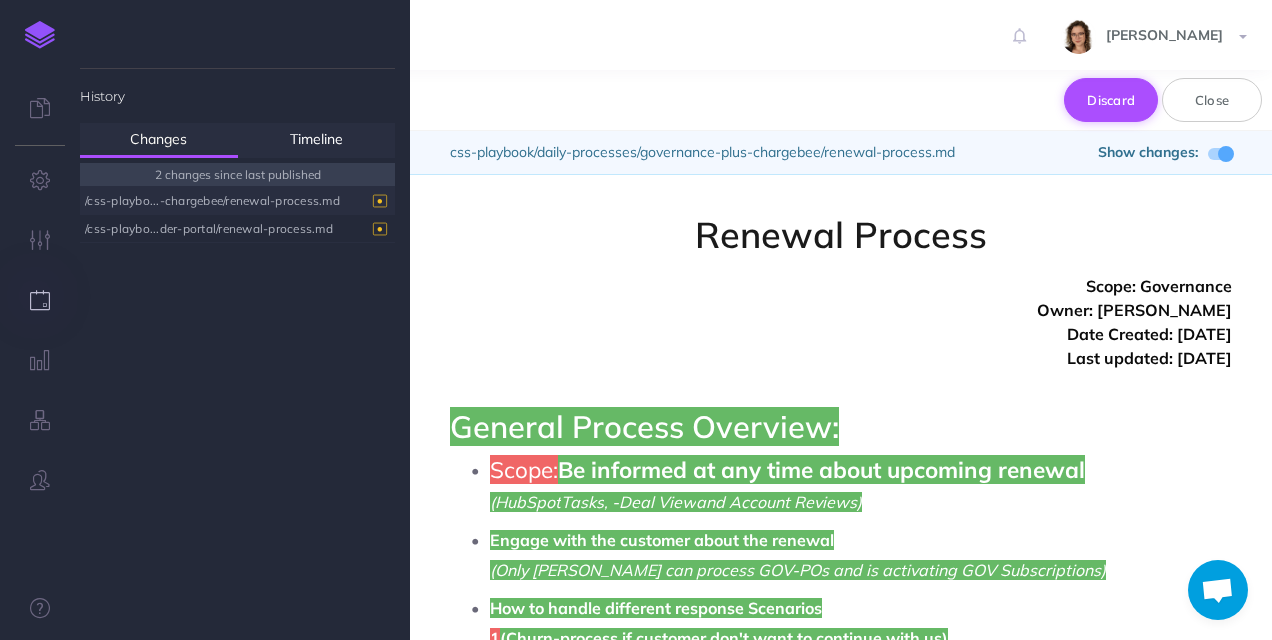 click on "Discard" at bounding box center (1111, 100) 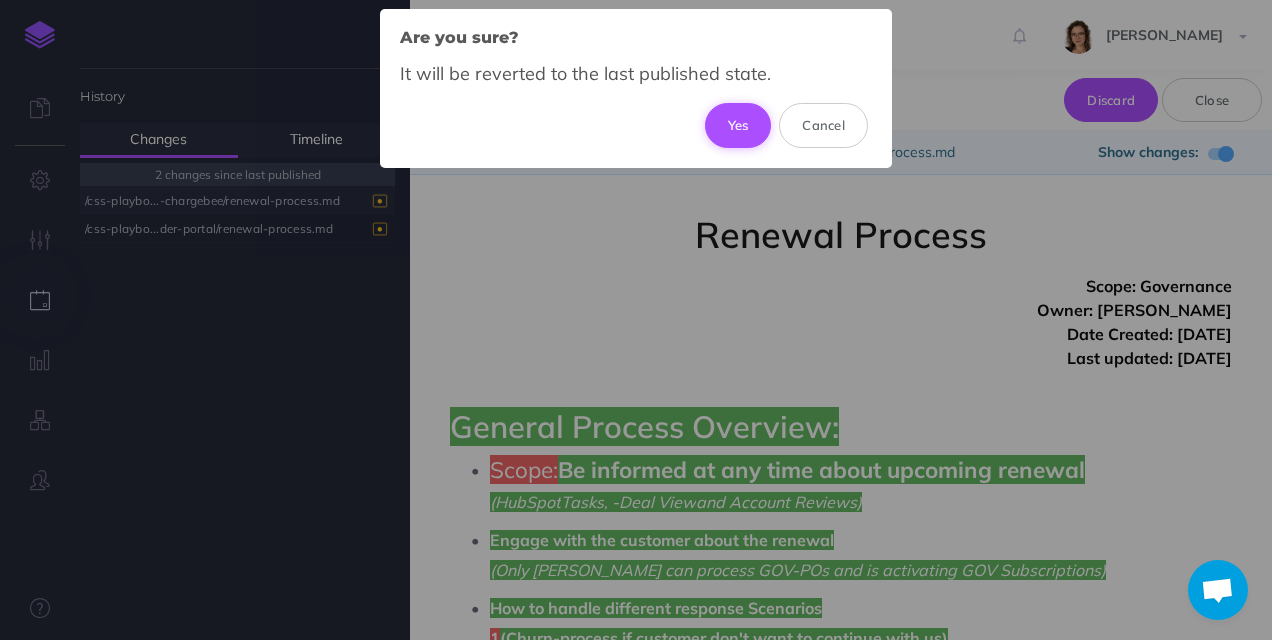 click on "Yes" at bounding box center (738, 125) 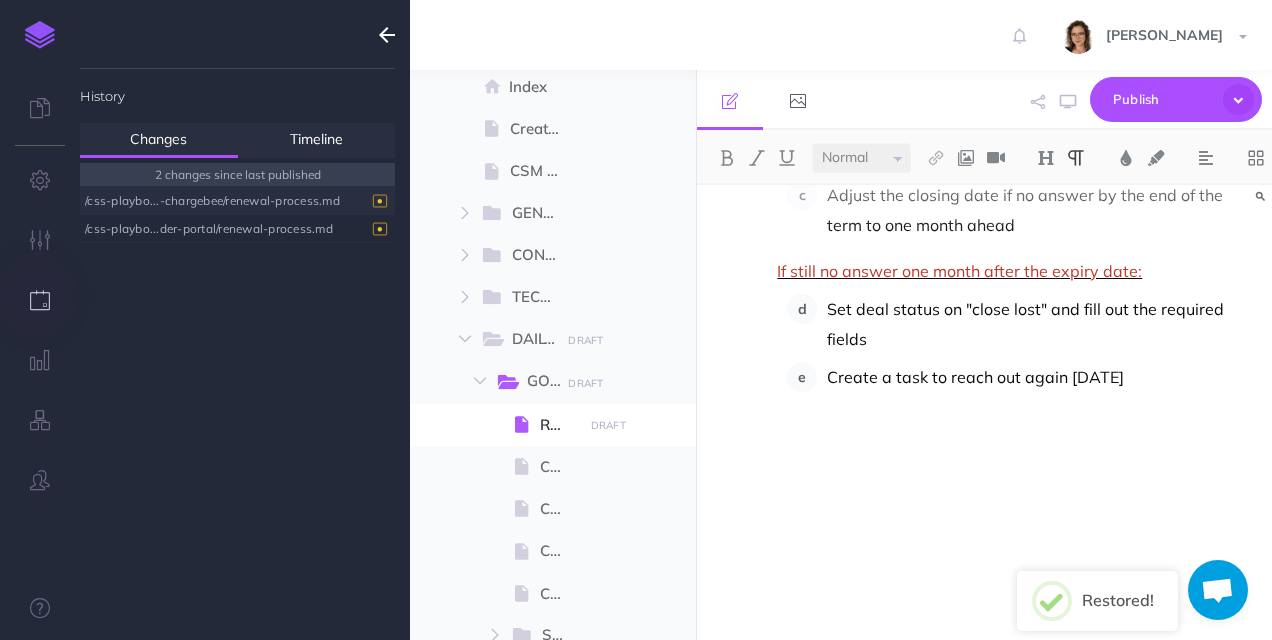 scroll, scrollTop: 2171, scrollLeft: 0, axis: vertical 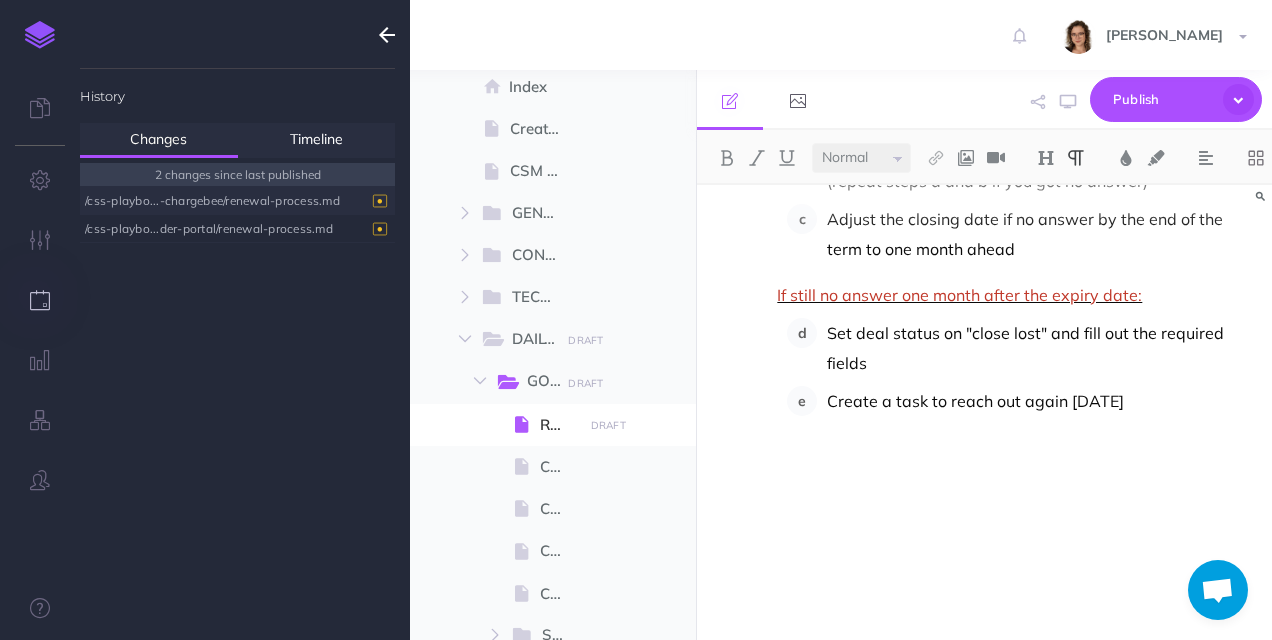 click on "/css-playbo...-chargebee/renewal-process.md" at bounding box center (232, 200) 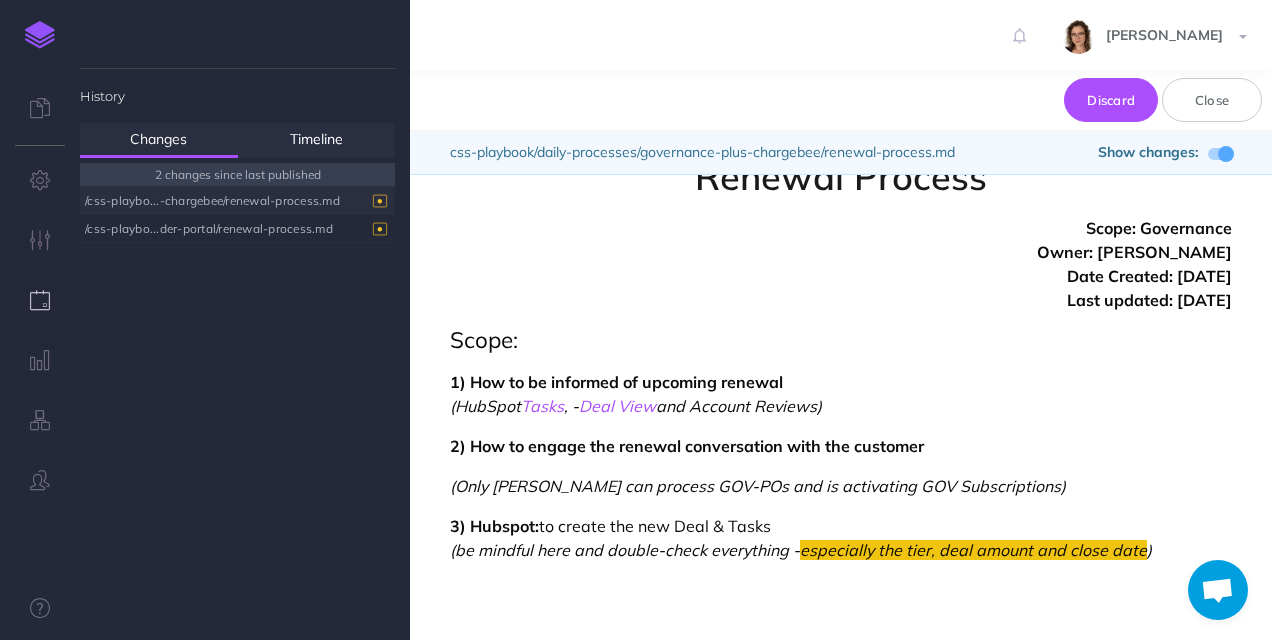 scroll, scrollTop: 0, scrollLeft: 0, axis: both 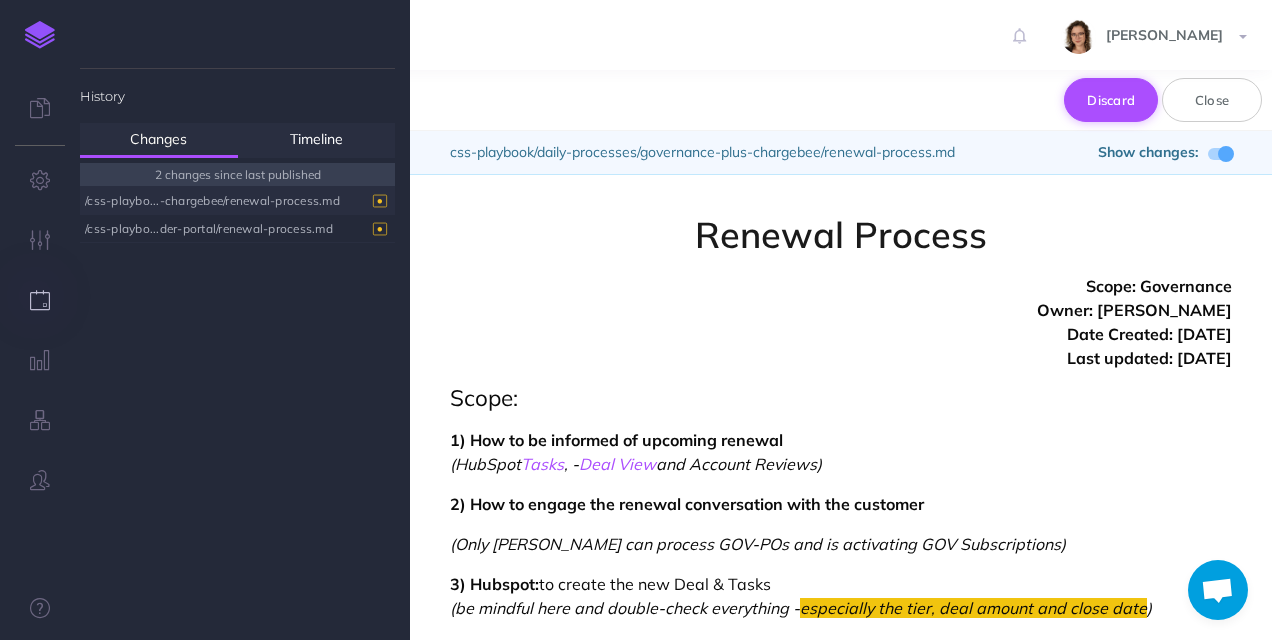 click on "Discard" at bounding box center [1111, 100] 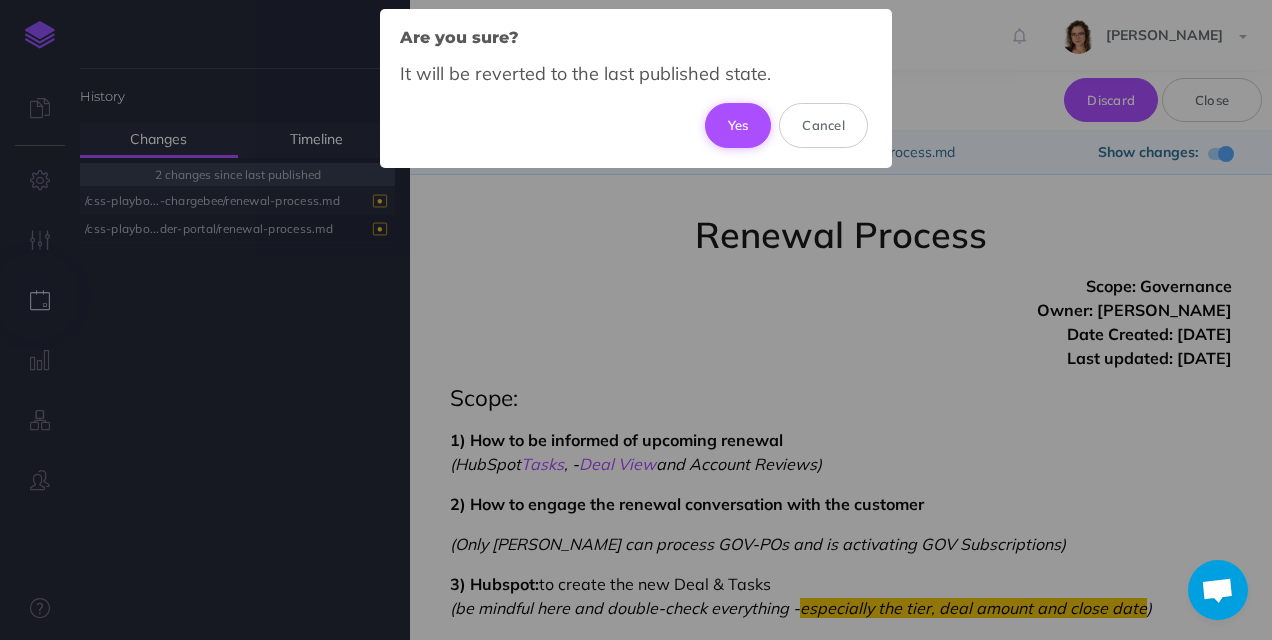 click on "Yes" at bounding box center [738, 125] 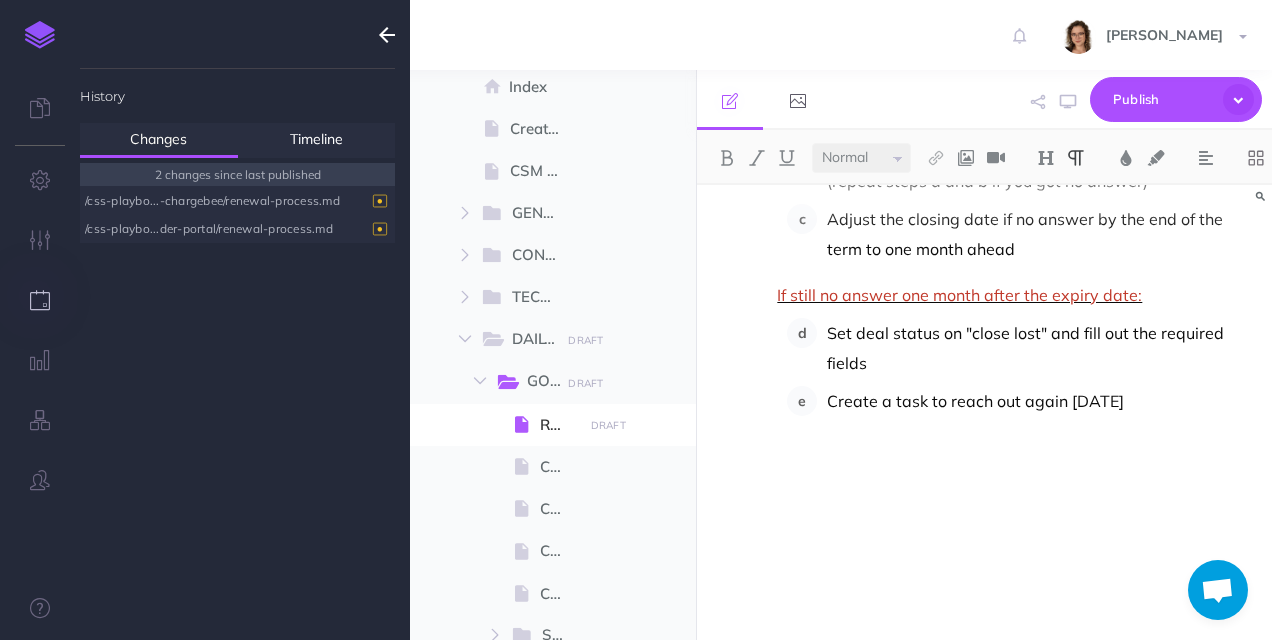 click on "/css-playbo...der-portal/renewal-process.md" at bounding box center [232, 228] 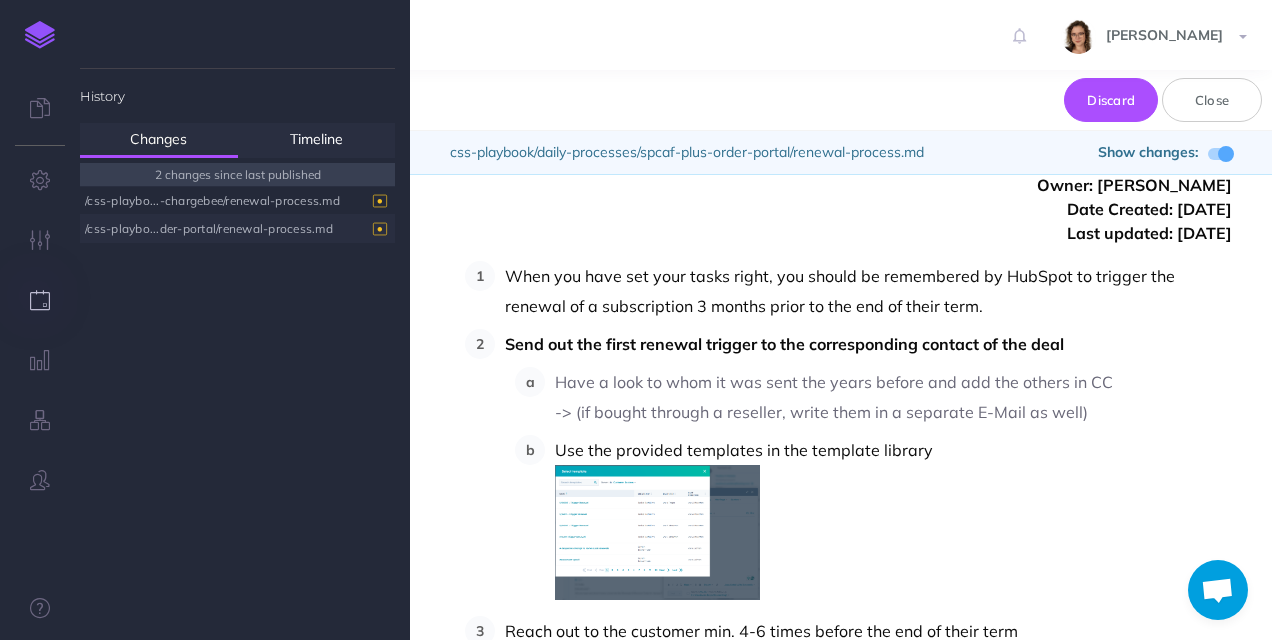 scroll, scrollTop: 0, scrollLeft: 0, axis: both 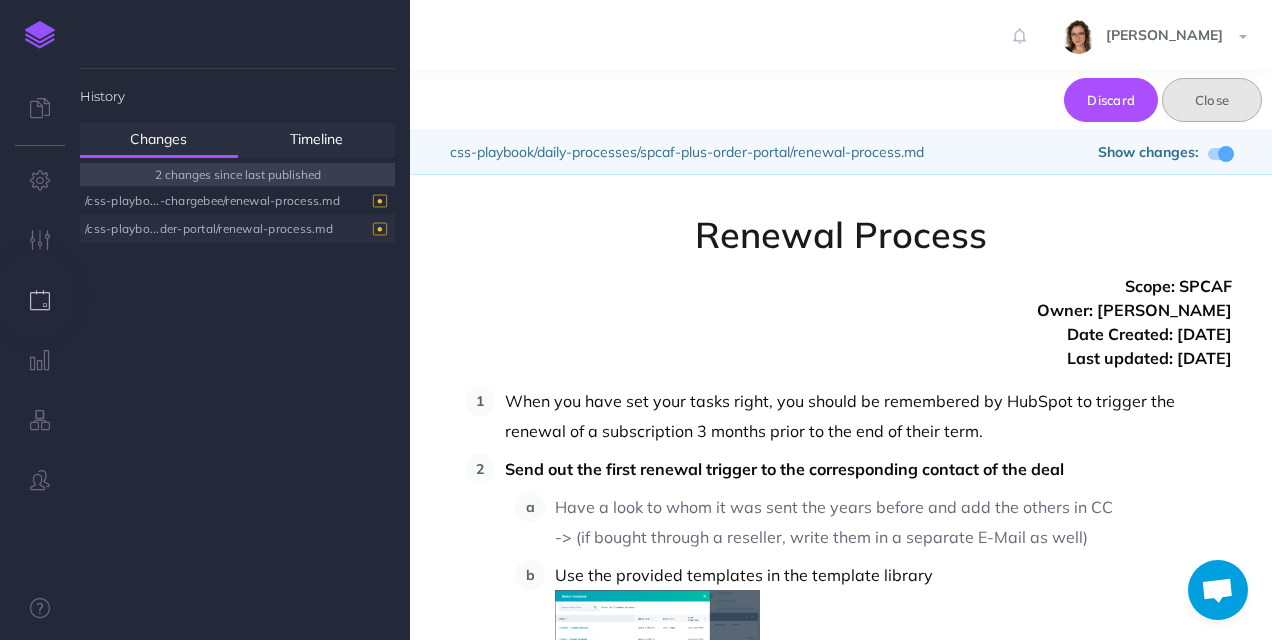 click on "Close" at bounding box center [1212, 100] 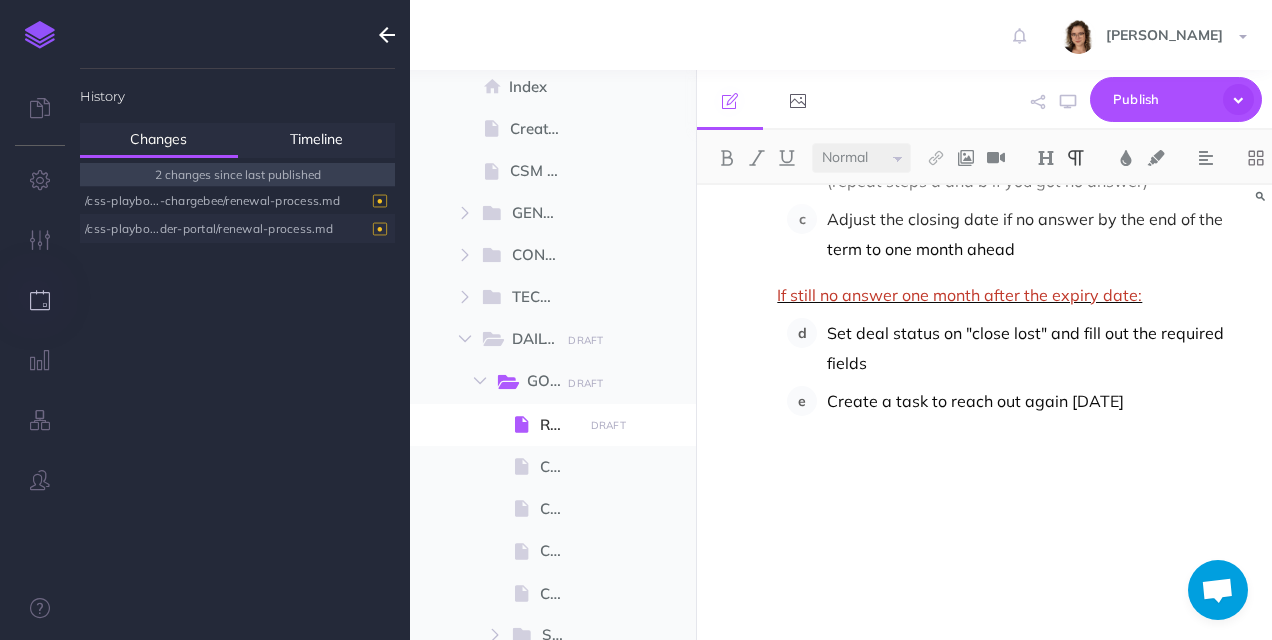 scroll, scrollTop: 1132, scrollLeft: 0, axis: vertical 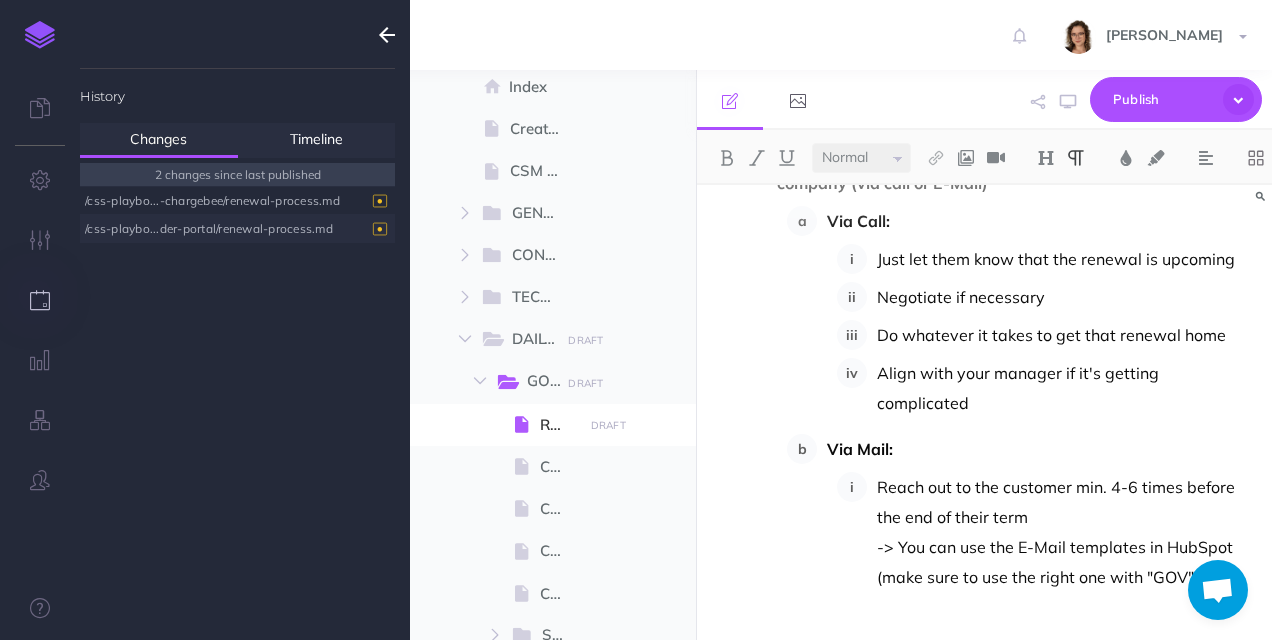 click at bounding box center (387, 35) 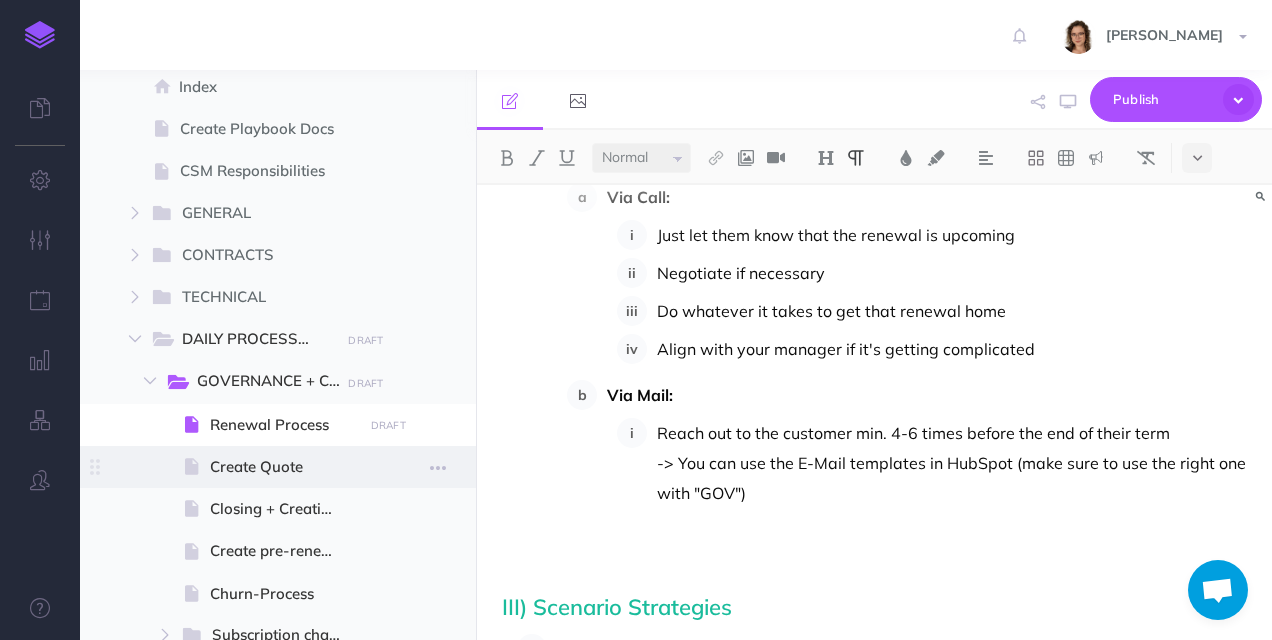 click on "Create Quote" at bounding box center [283, 467] 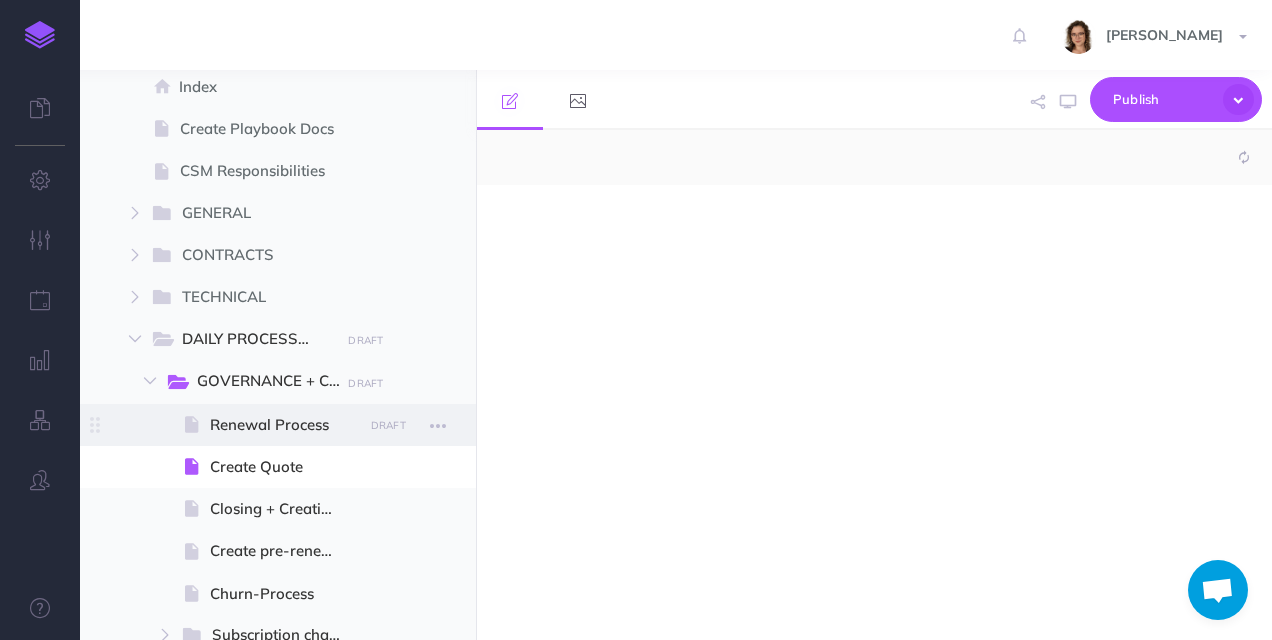 click on "Renewal Process" at bounding box center [283, 425] 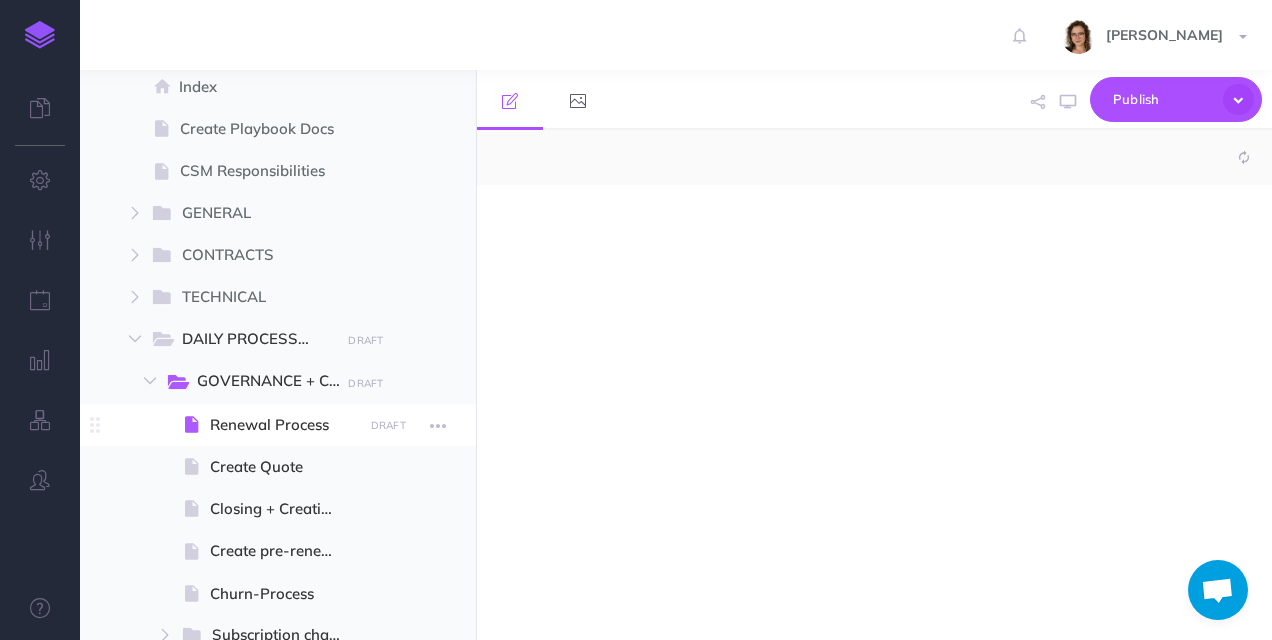click on "Renewal Process" at bounding box center [283, 425] 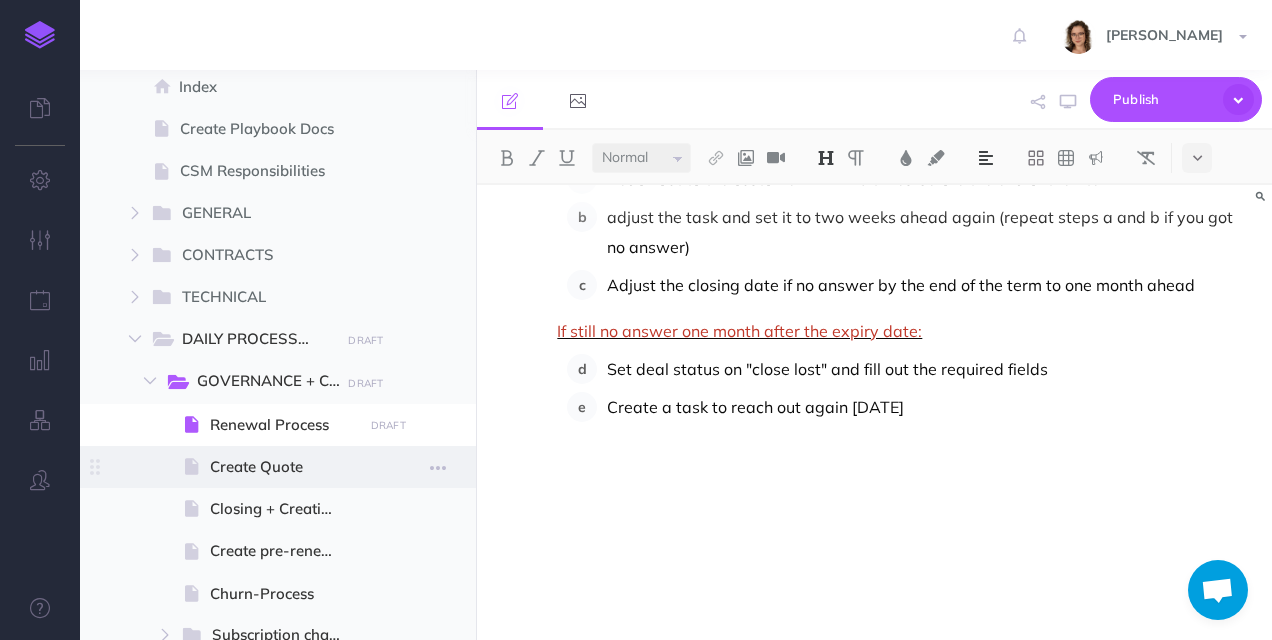 click on "Create Quote" at bounding box center (283, 467) 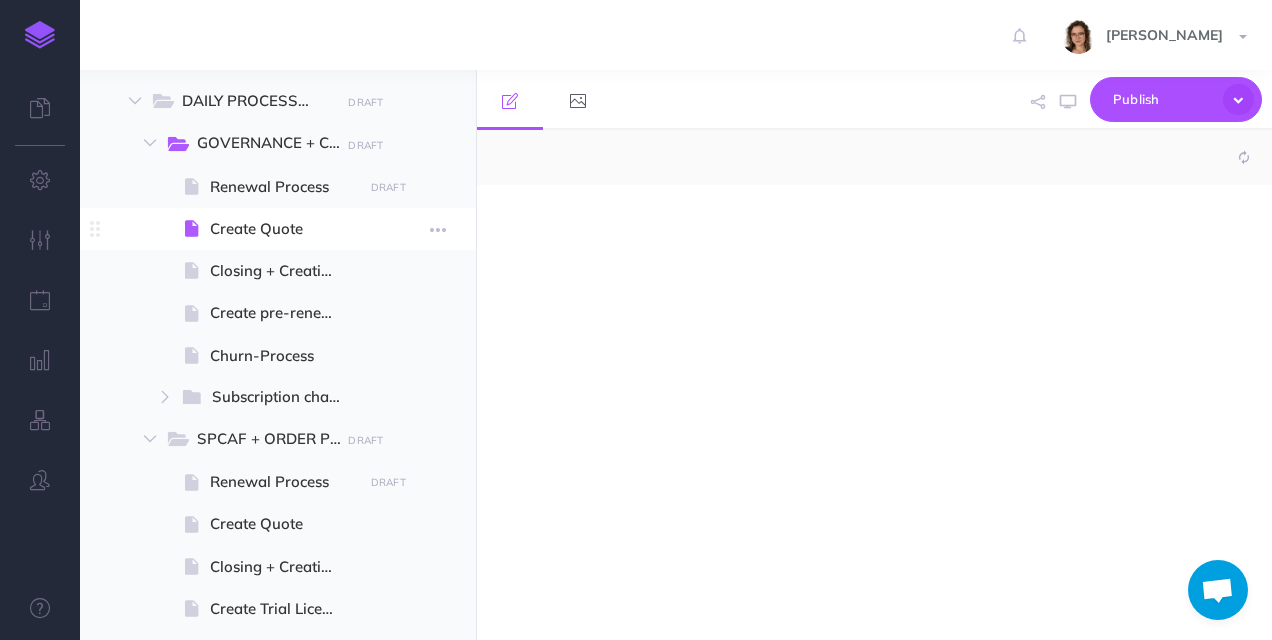 select on "null" 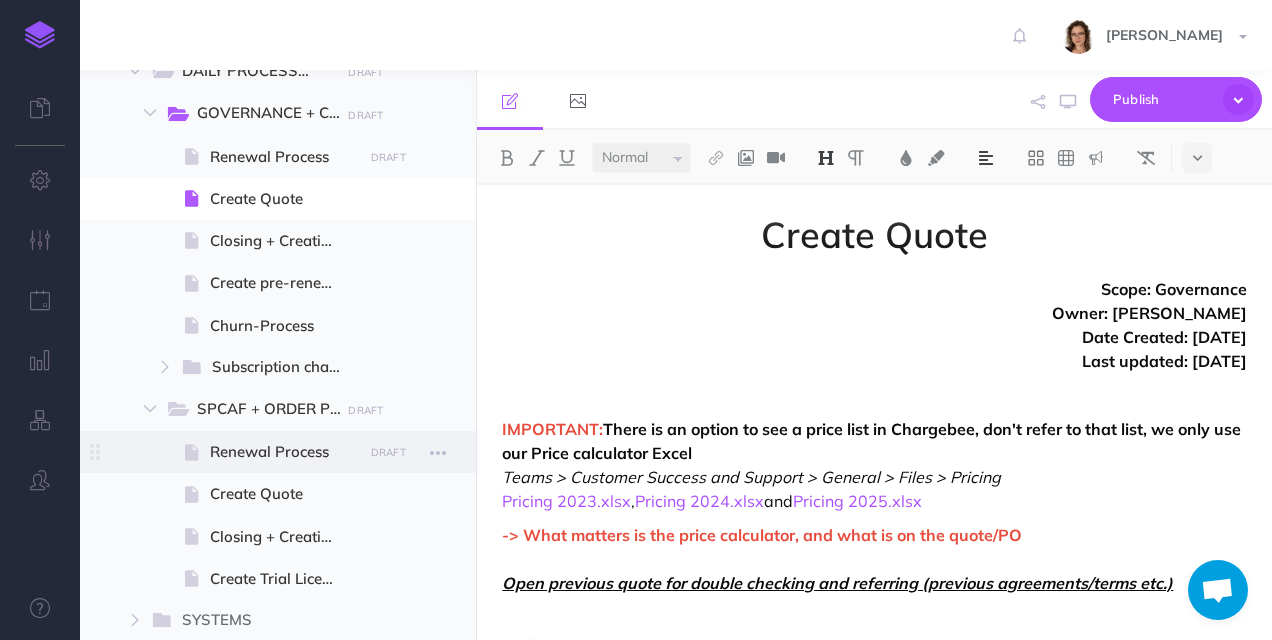 click on "Renewal Process" at bounding box center [283, 452] 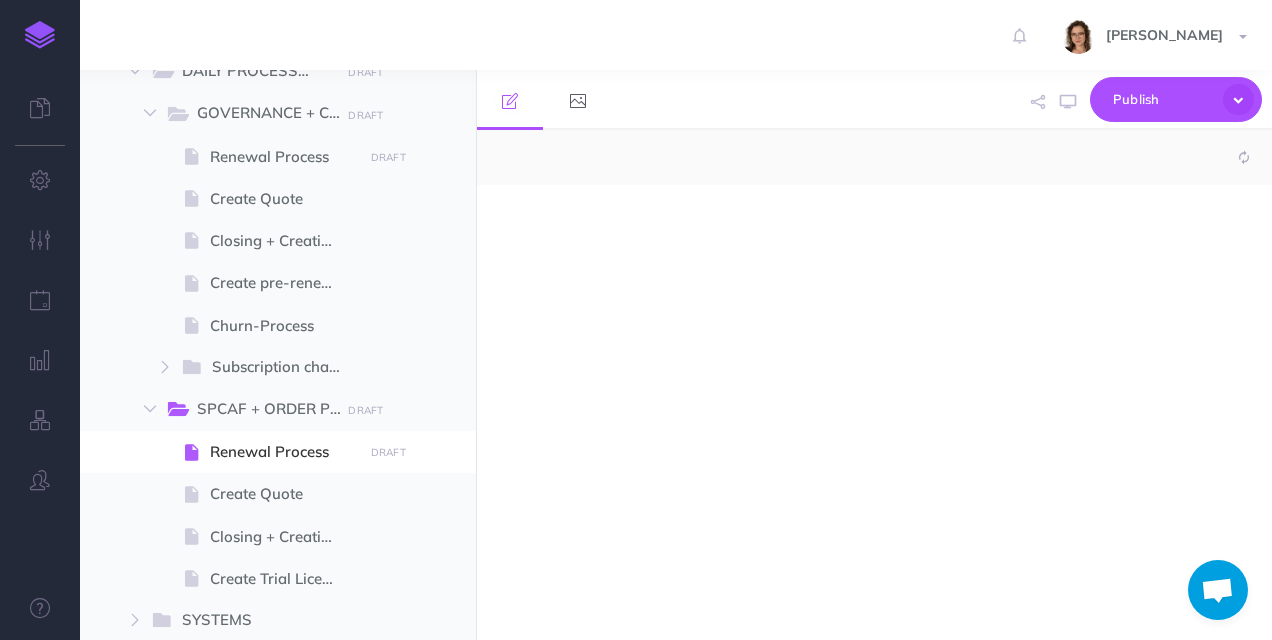 select on "null" 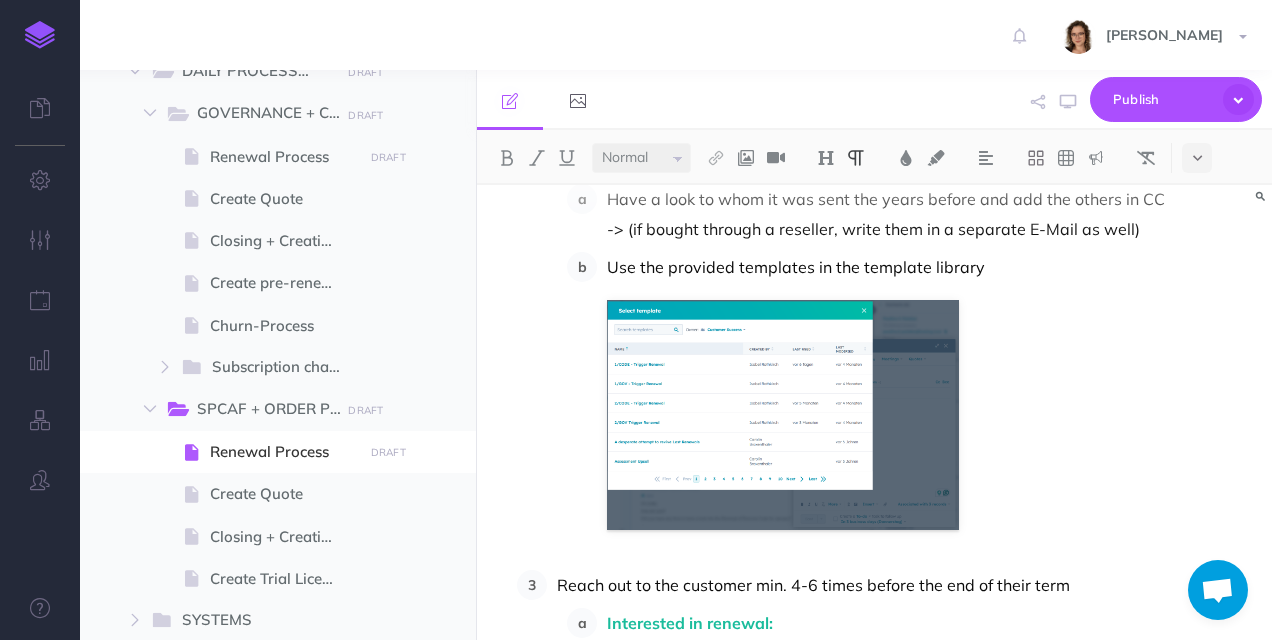 click on "Reach out to the customer min. 4-6 times before the end of their term" at bounding box center [902, 585] 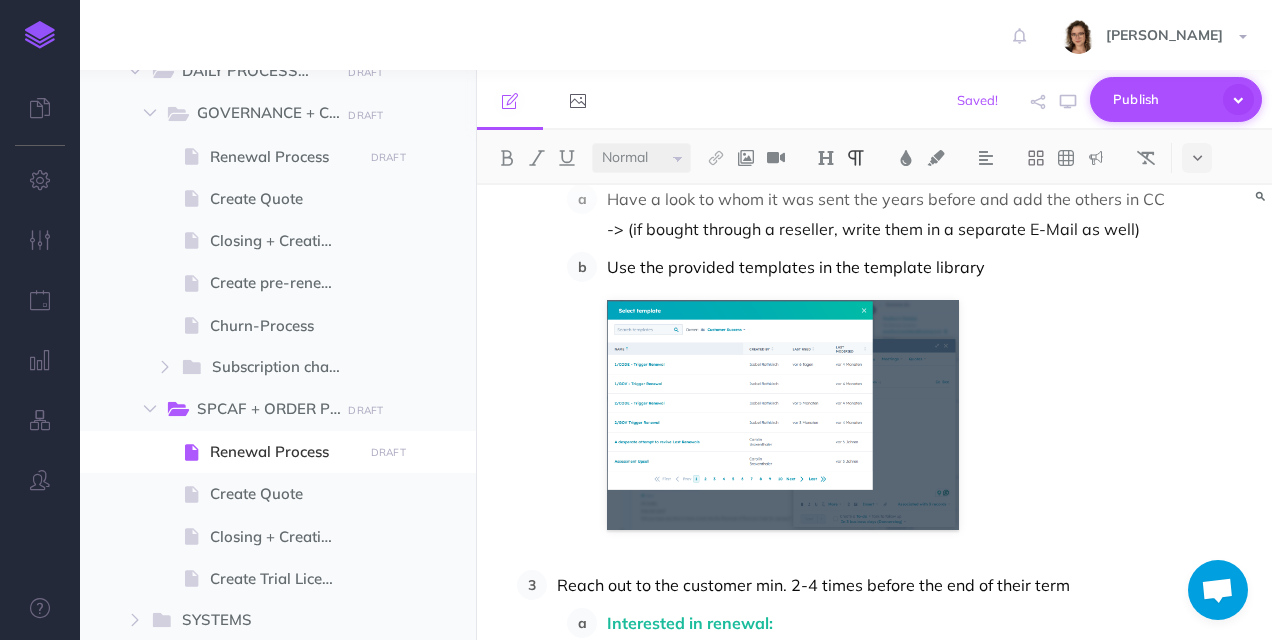 click at bounding box center (1238, 99) 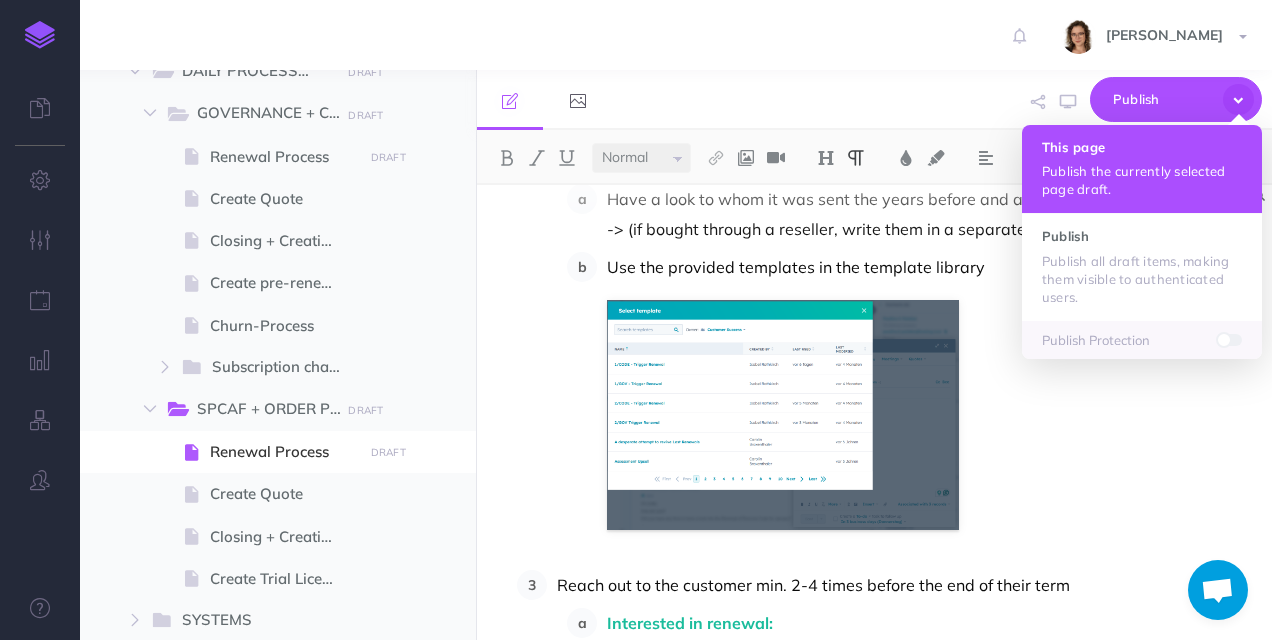 click on "Publish the currently selected page draft." at bounding box center [1142, 180] 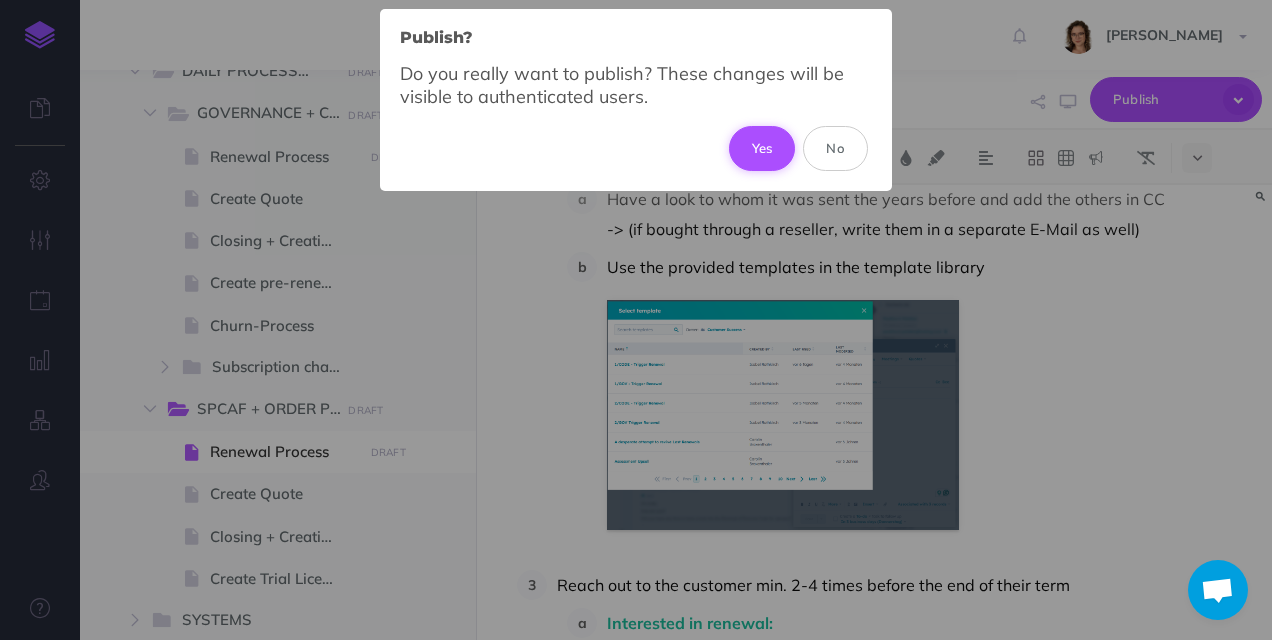 click on "Yes" at bounding box center [762, 148] 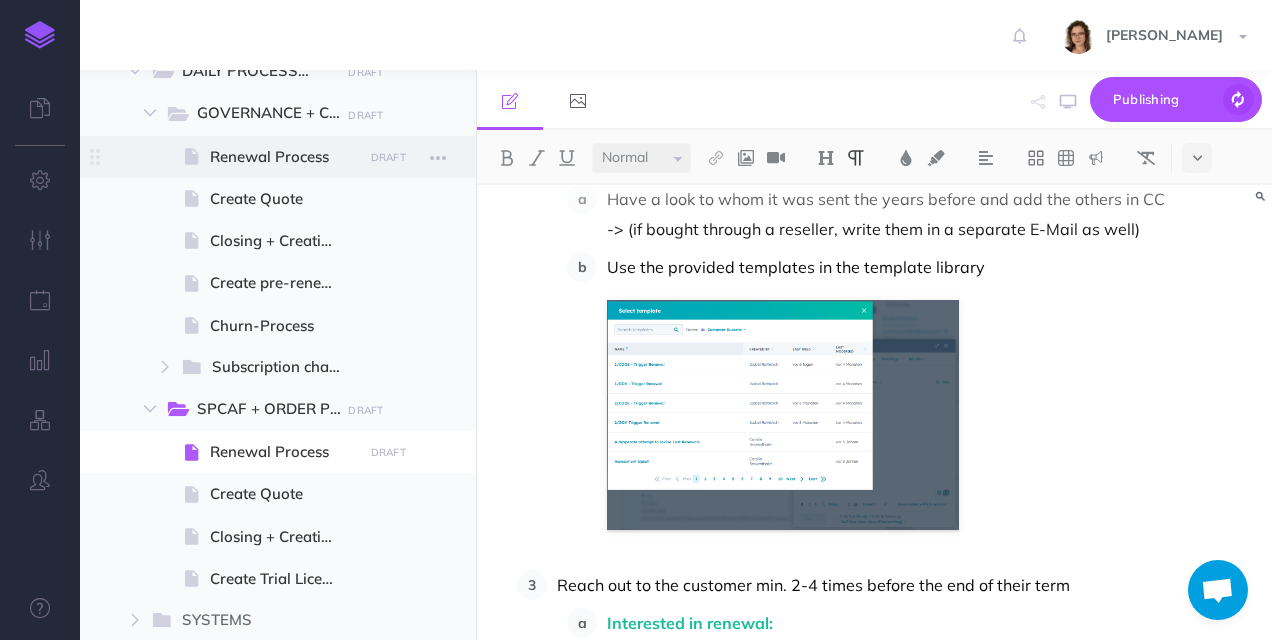 click on "Renewal Process" at bounding box center (283, 157) 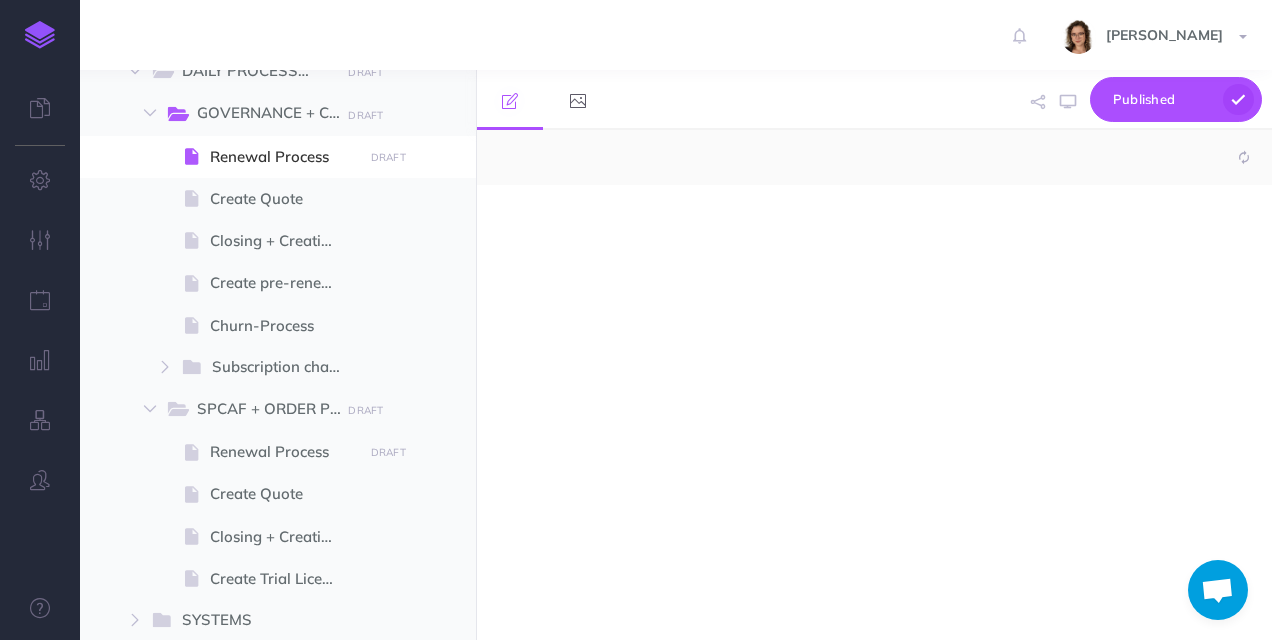select on "null" 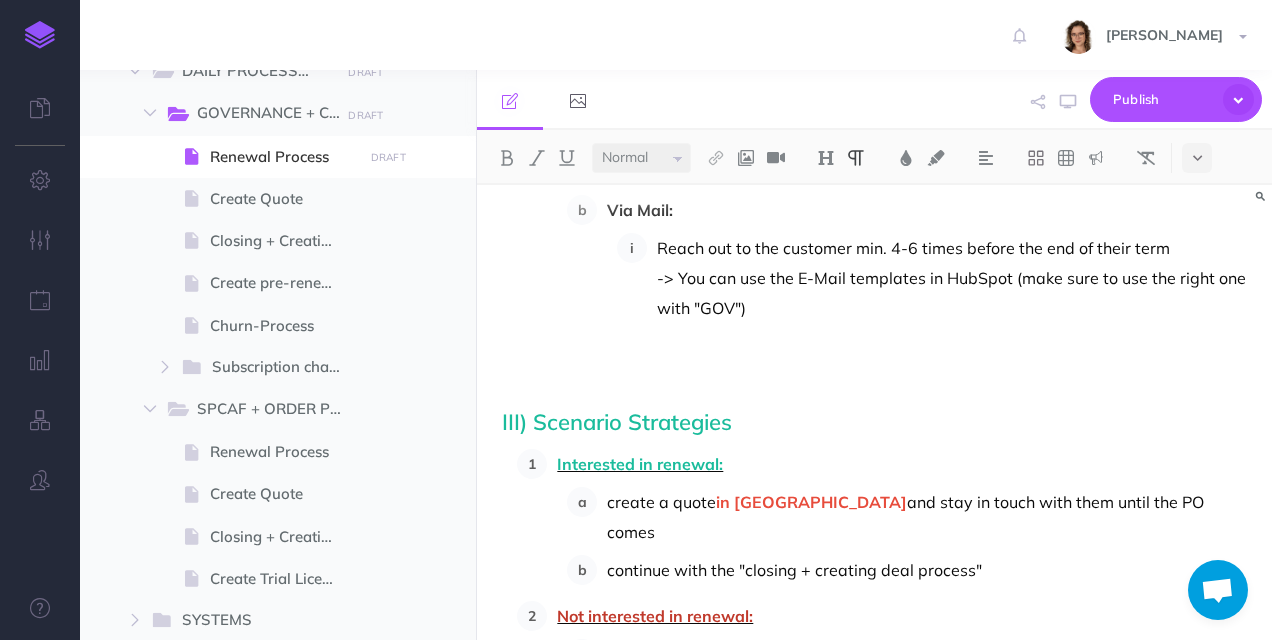click on "Reach out to the customer min. 4-6 times before the end of their term -> You can use the E-Mail templates in HubSpot (make sure to use the right one with "GOV")" at bounding box center [952, 278] 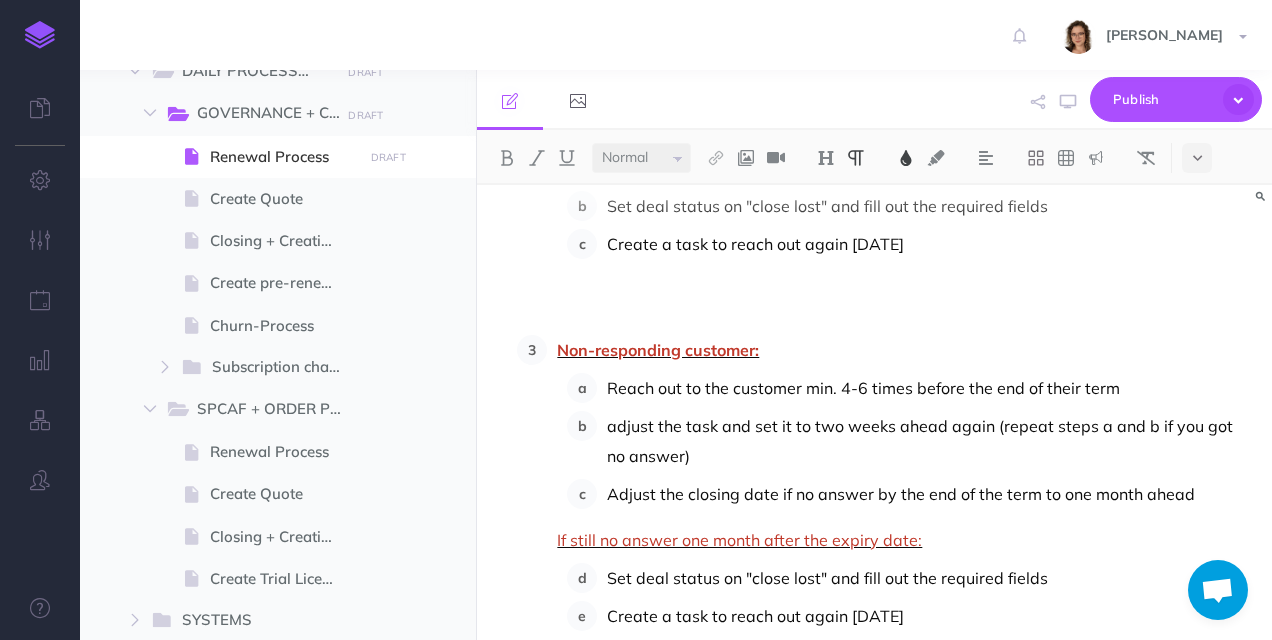 click on "Reach out to the customer min. 4-6 times before the end of their term" at bounding box center [863, 388] 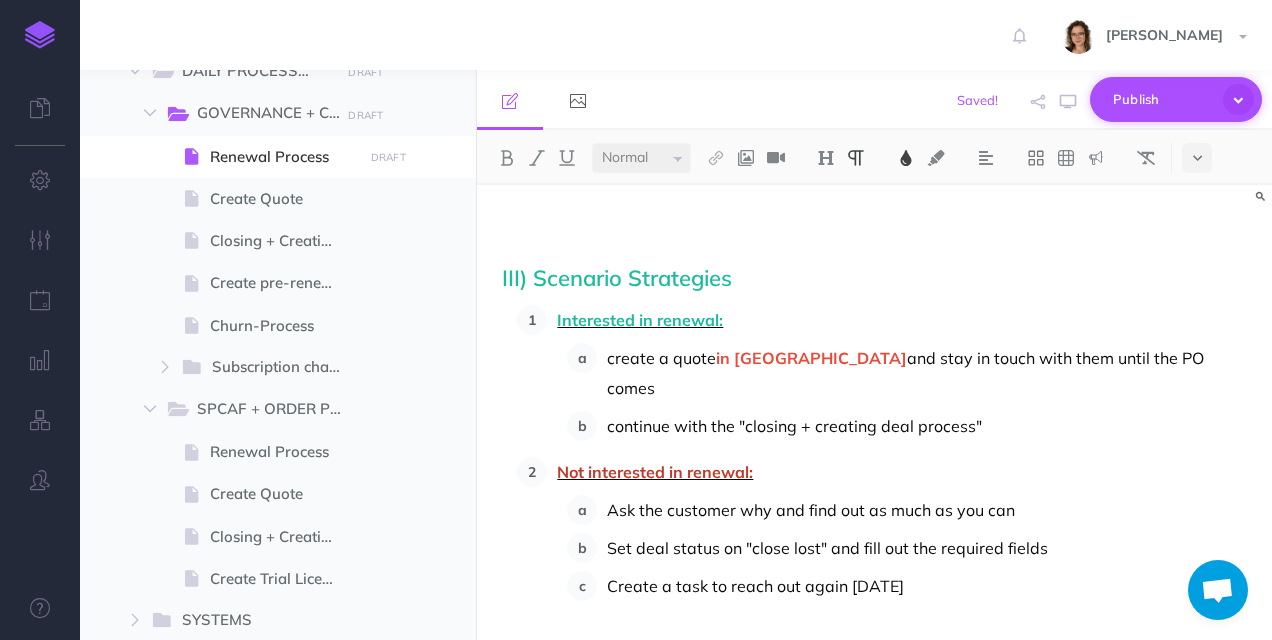 click at bounding box center (1238, 99) 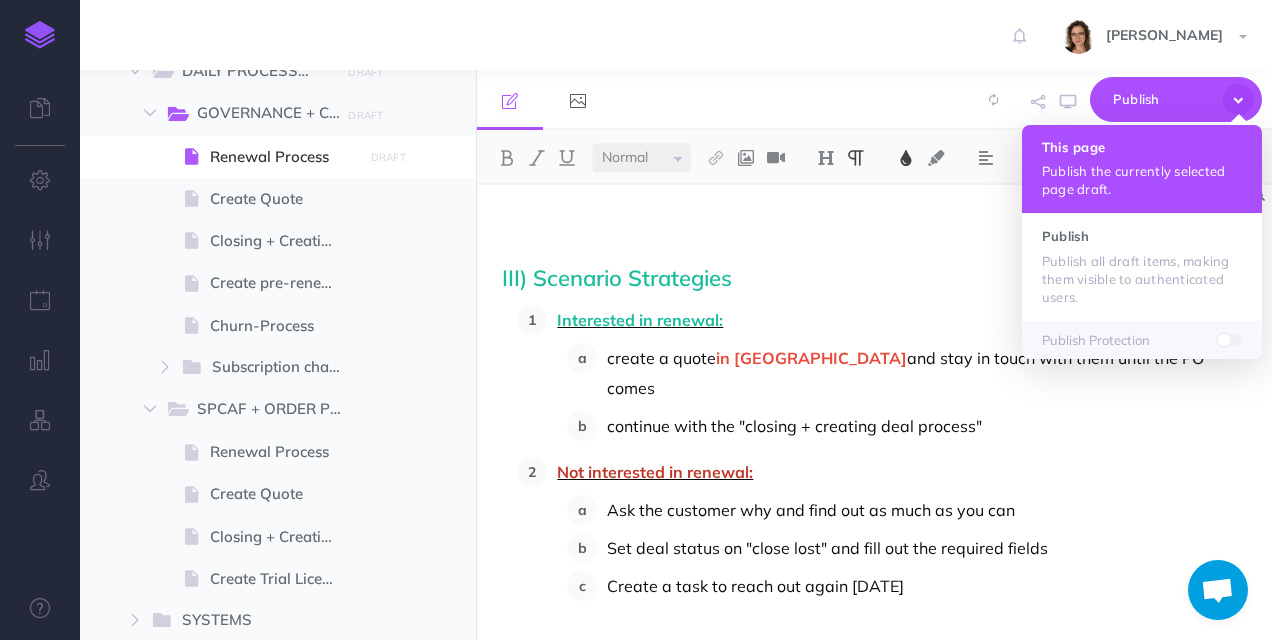 click on "Publish the currently selected page draft." at bounding box center (1142, 180) 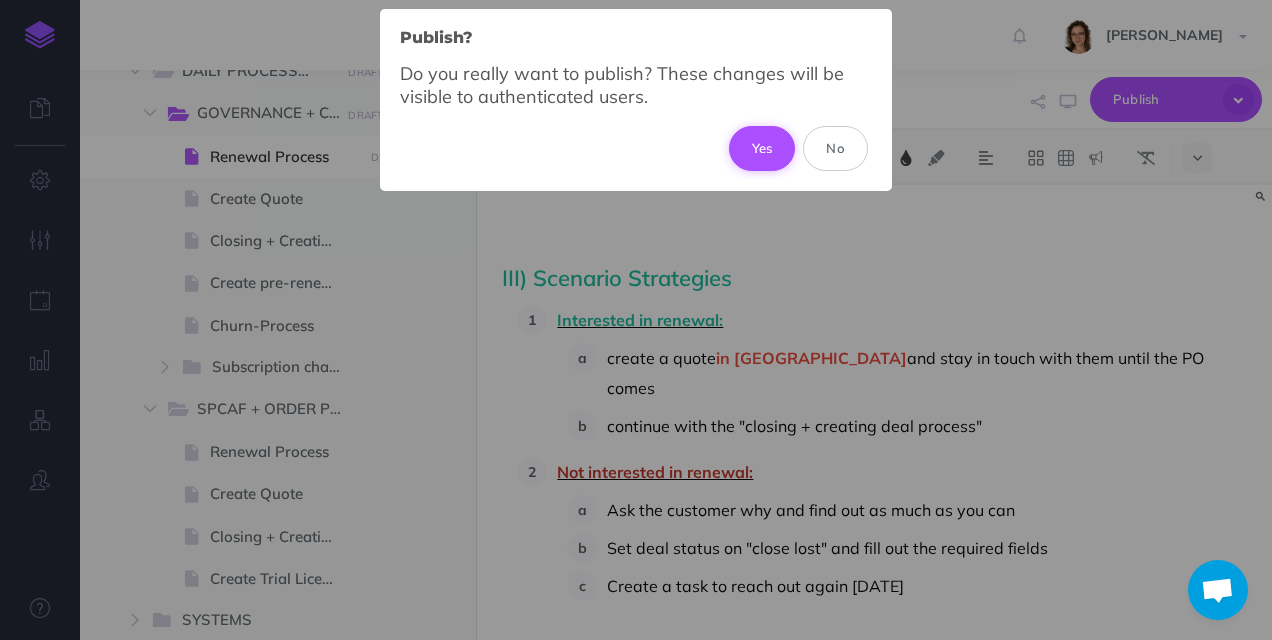 click on "Yes" at bounding box center (762, 148) 